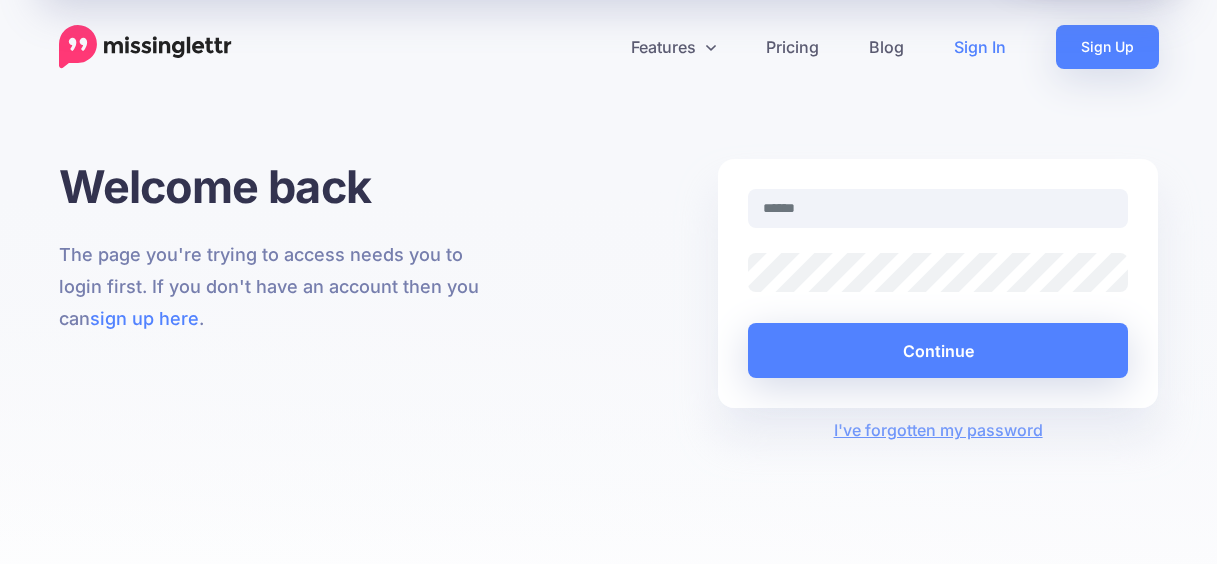 scroll, scrollTop: 0, scrollLeft: 0, axis: both 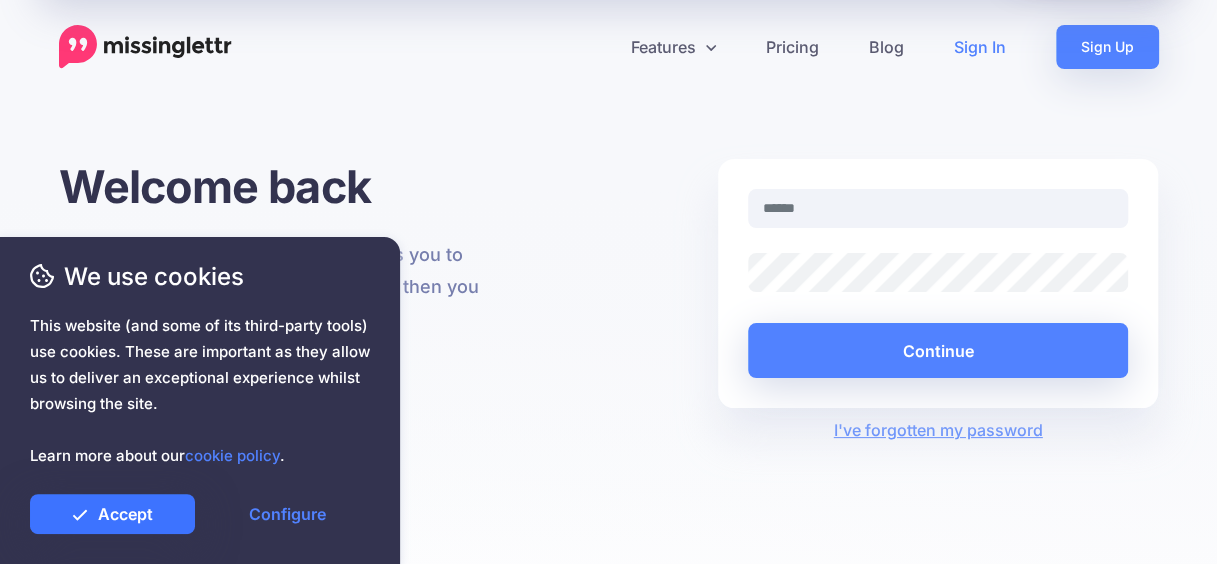 type on "**********" 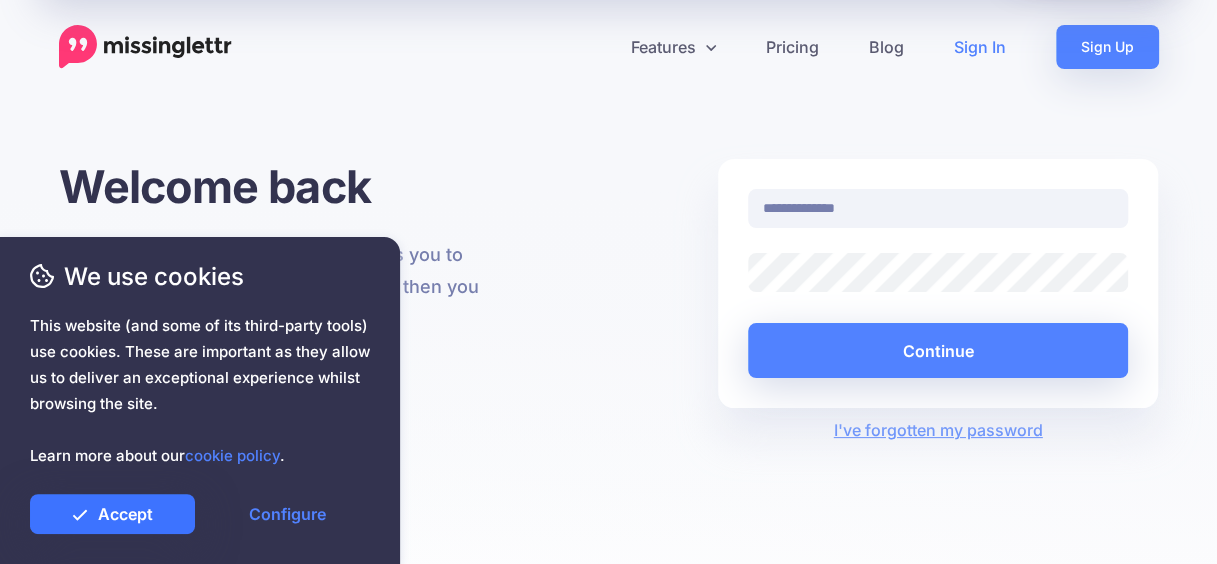 click on "Accept" at bounding box center [112, 514] 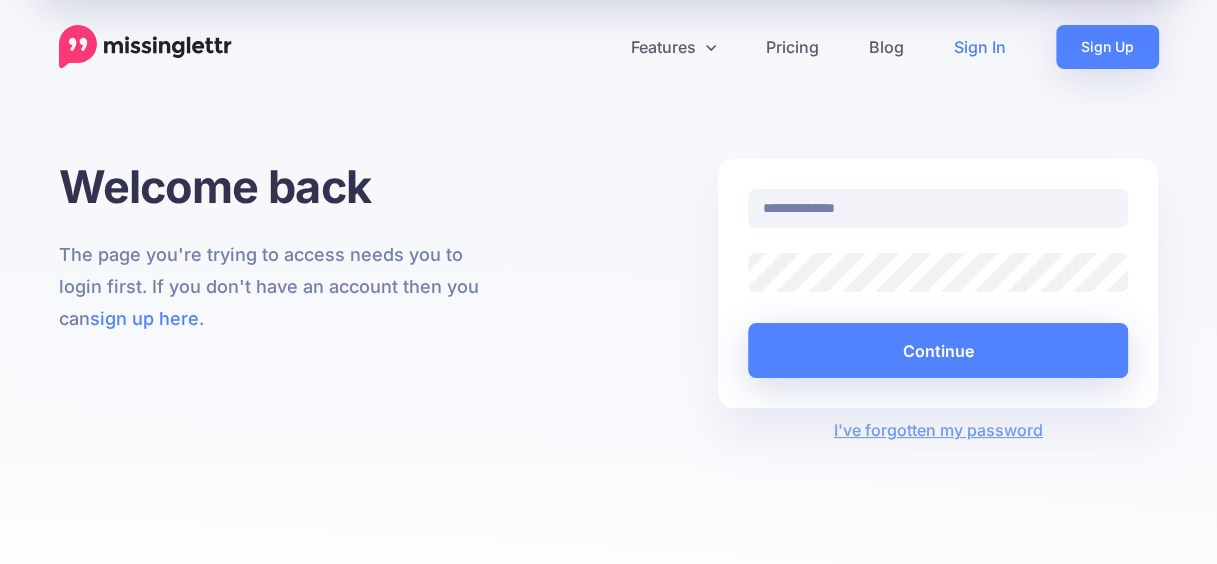 click on "Sign In" at bounding box center (980, 47) 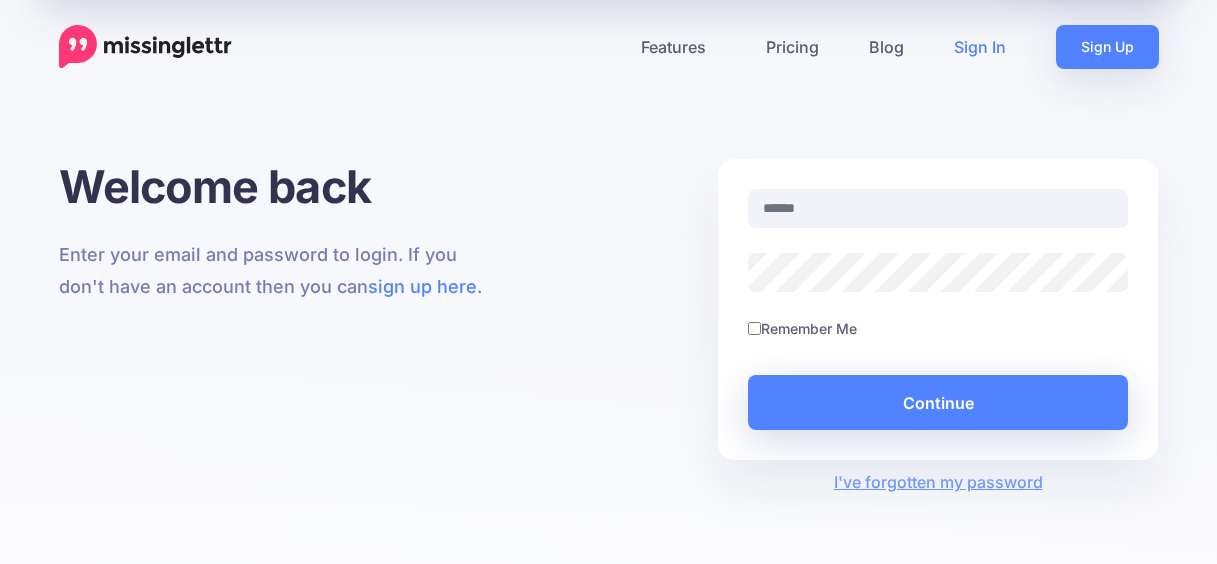 scroll, scrollTop: 0, scrollLeft: 0, axis: both 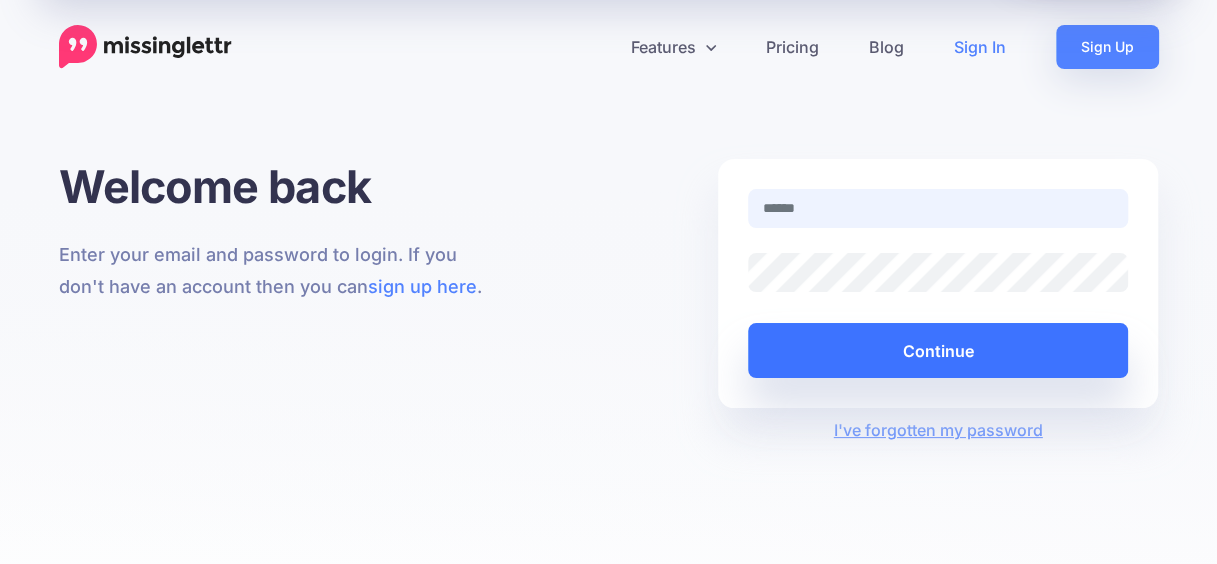 type on "**********" 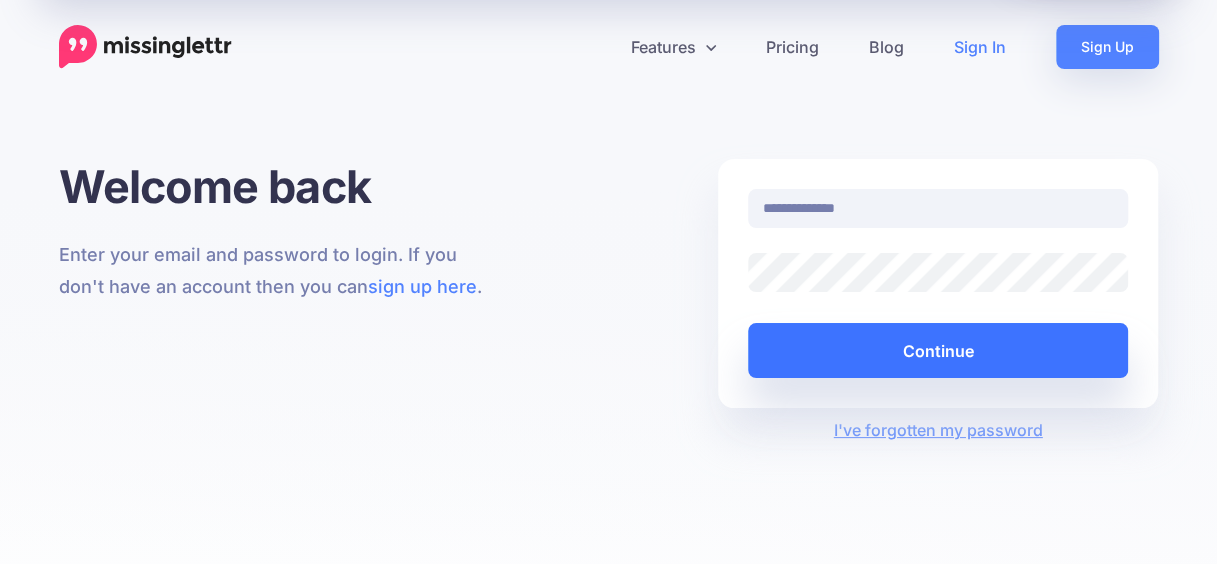 click on "Continue" at bounding box center [938, 350] 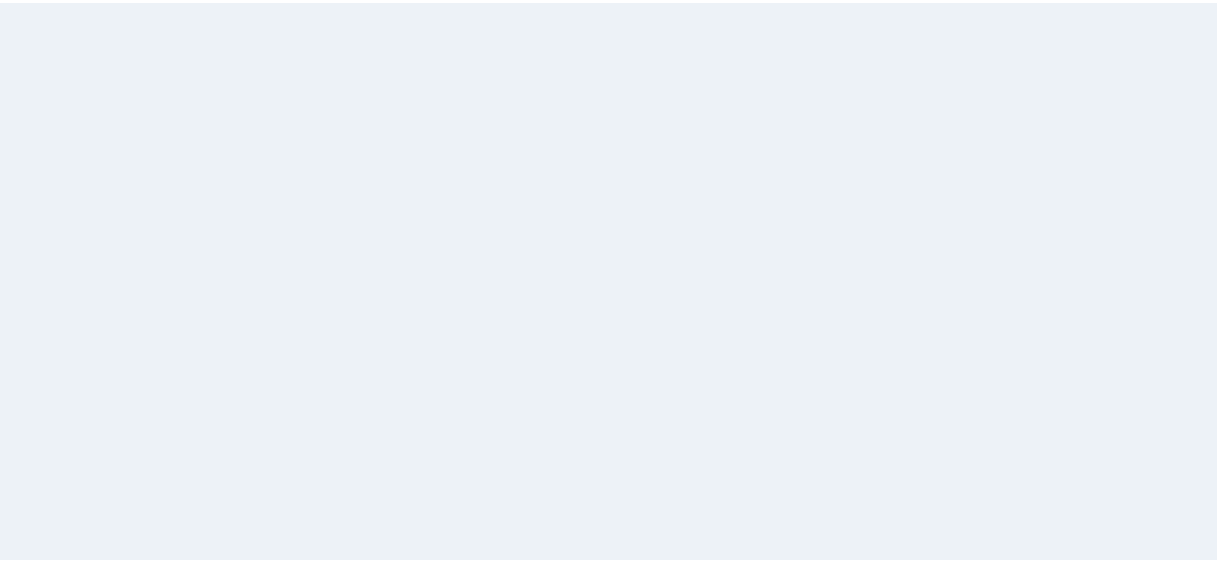 scroll, scrollTop: 0, scrollLeft: 0, axis: both 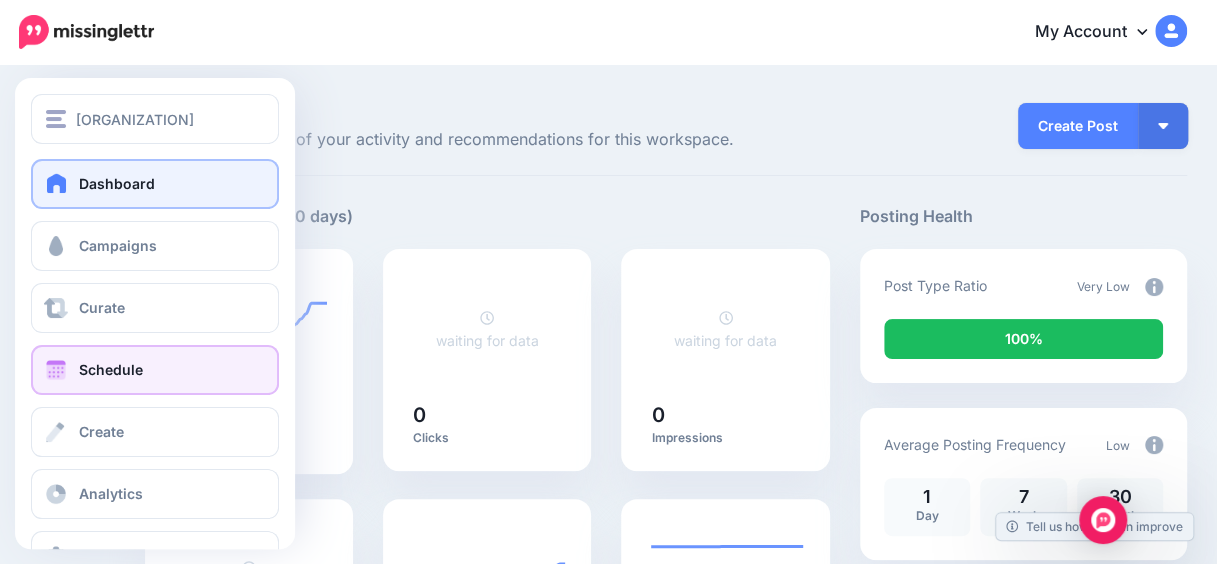 click on "Schedule" at bounding box center [155, 370] 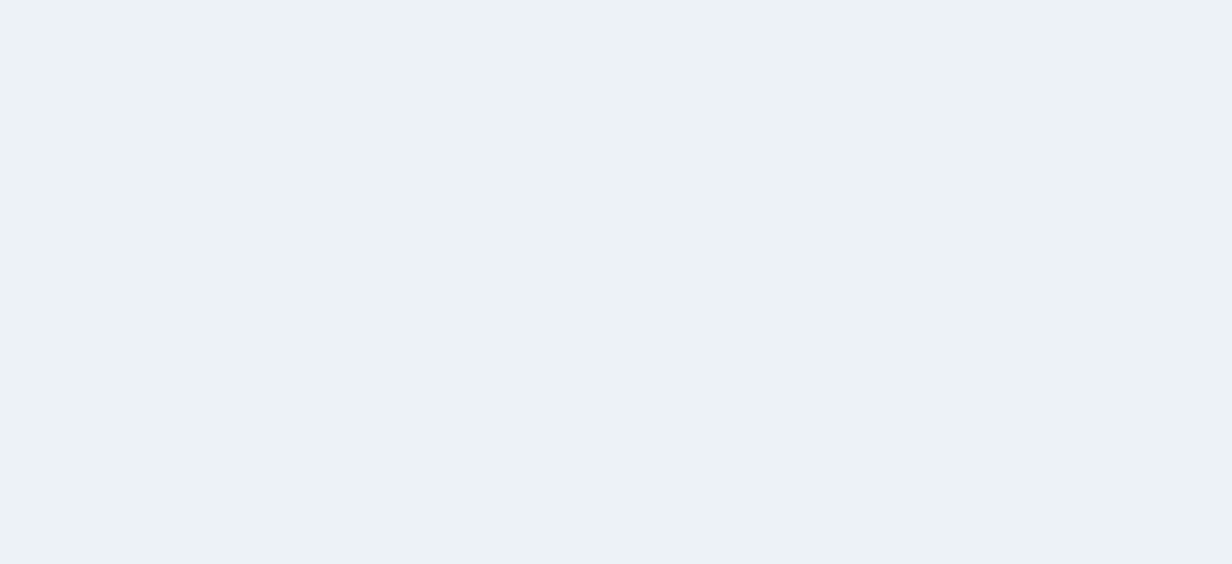 scroll, scrollTop: 0, scrollLeft: 0, axis: both 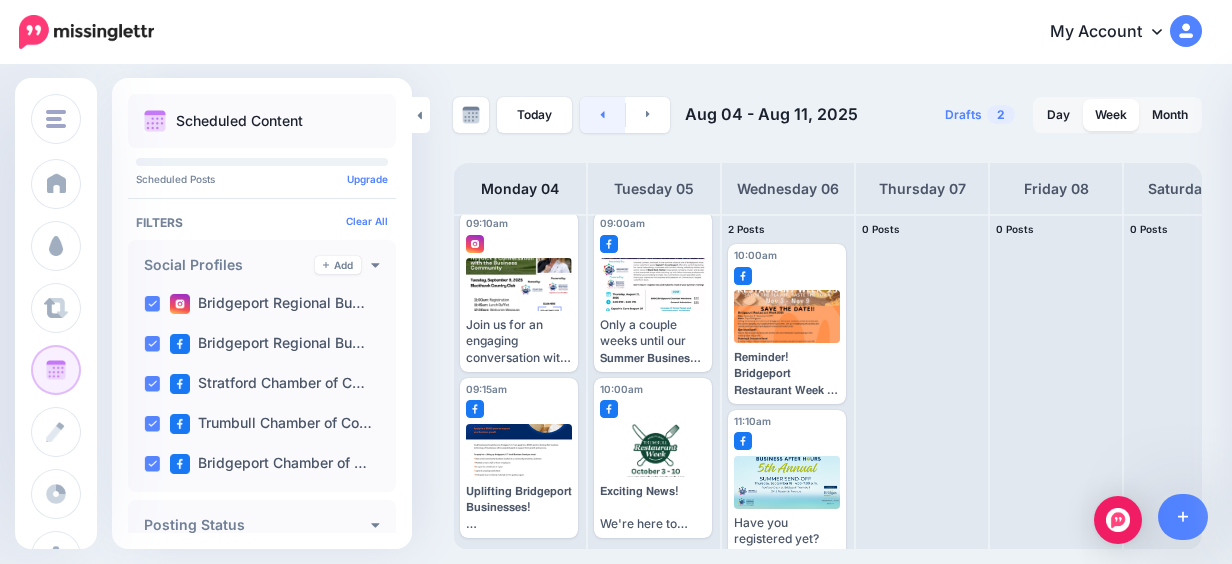 click at bounding box center (602, 115) 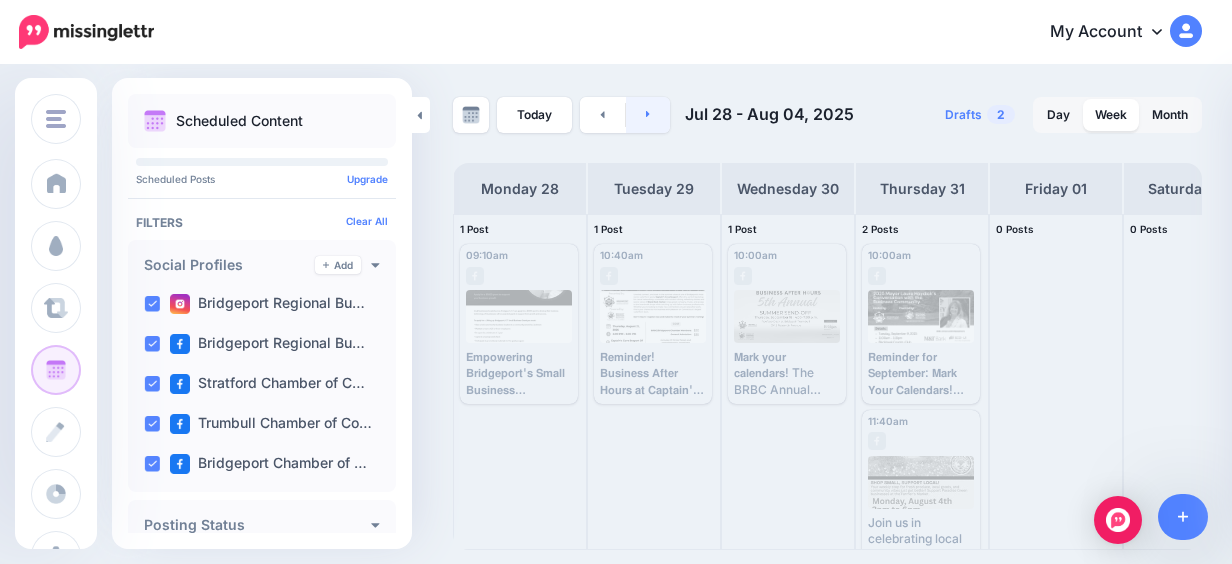 click 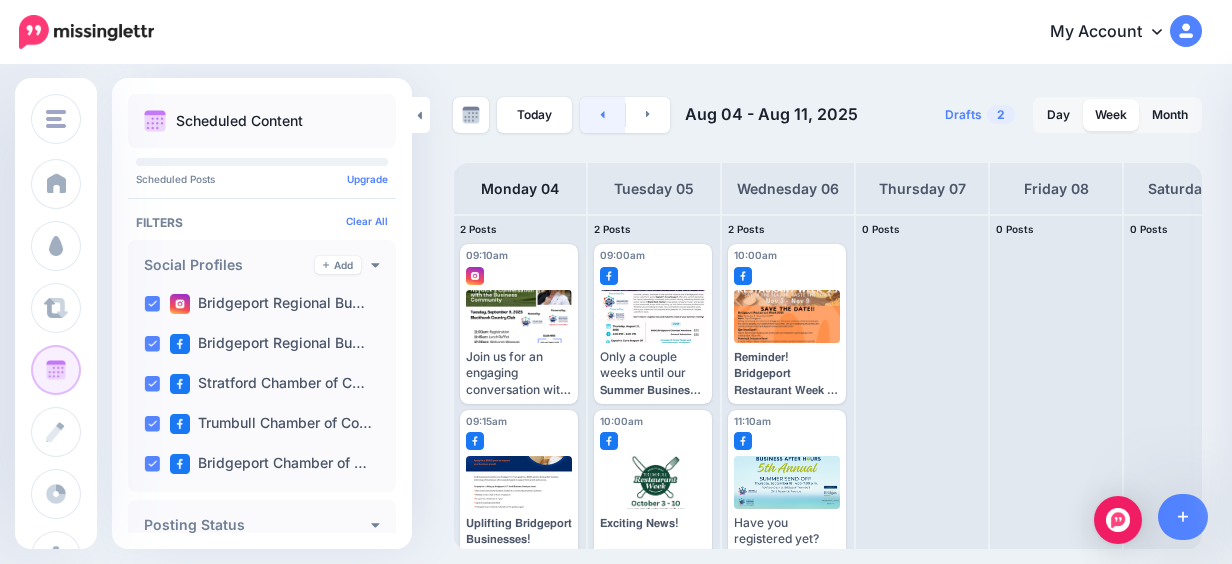 click at bounding box center [602, 115] 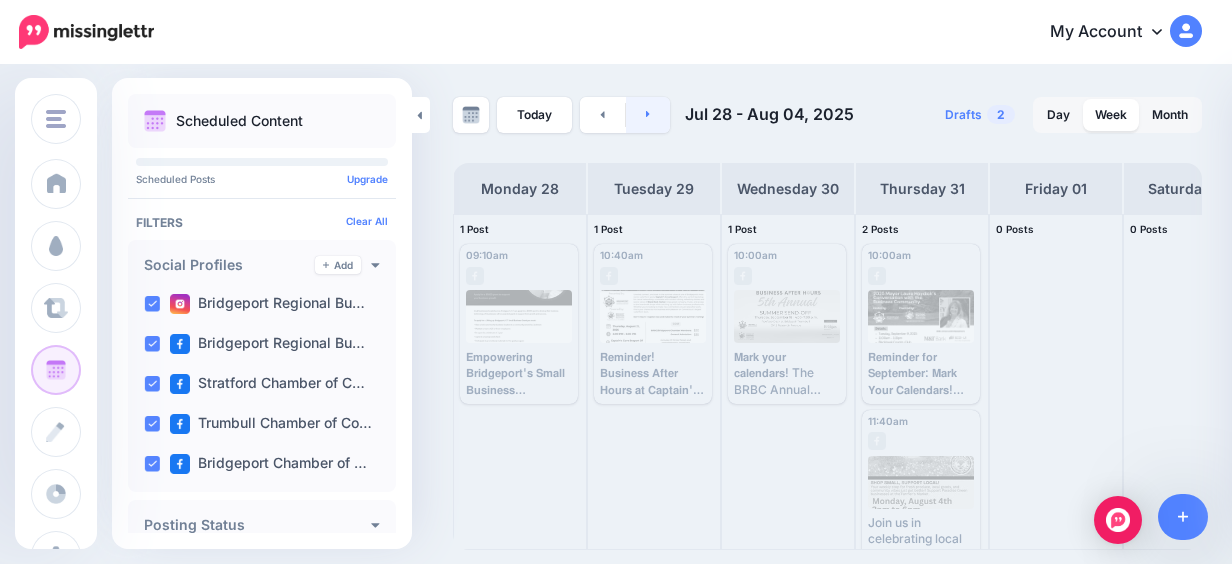 click at bounding box center (648, 115) 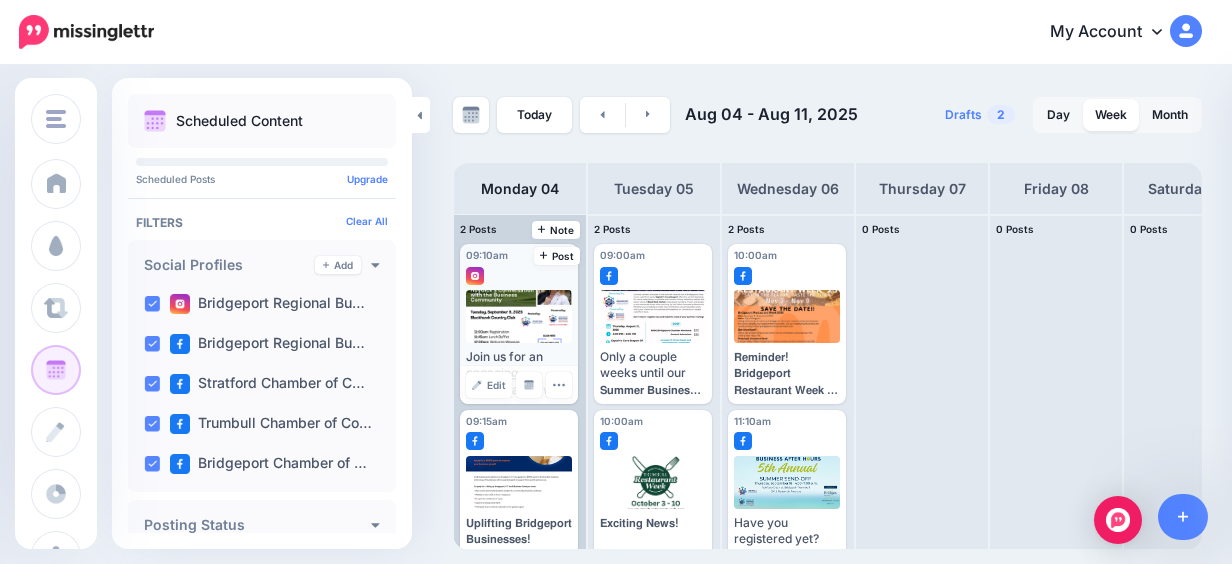 click on "Join us for an engaging conversation with Stratford's Mayor Laura Hoydick at the beautiful Blackhawk Country Club! Discover the latest developments in Stratford, enjoy a catered lunch, and network with fellow professionals. Don’t miss this opportunity to connect and learn at this scenic venue!  Tuesday, September 9, 2025, from 11 AM - 1:15 PM.  Register using the QR Code or visit our Event's Calendar at www.brbc.org! See you there! #StratfordChamber #NetworkingEvent #MayorHoydick #BridgeportRegionalBusinessCouncil #BusinessNetworking" at bounding box center (519, 373) 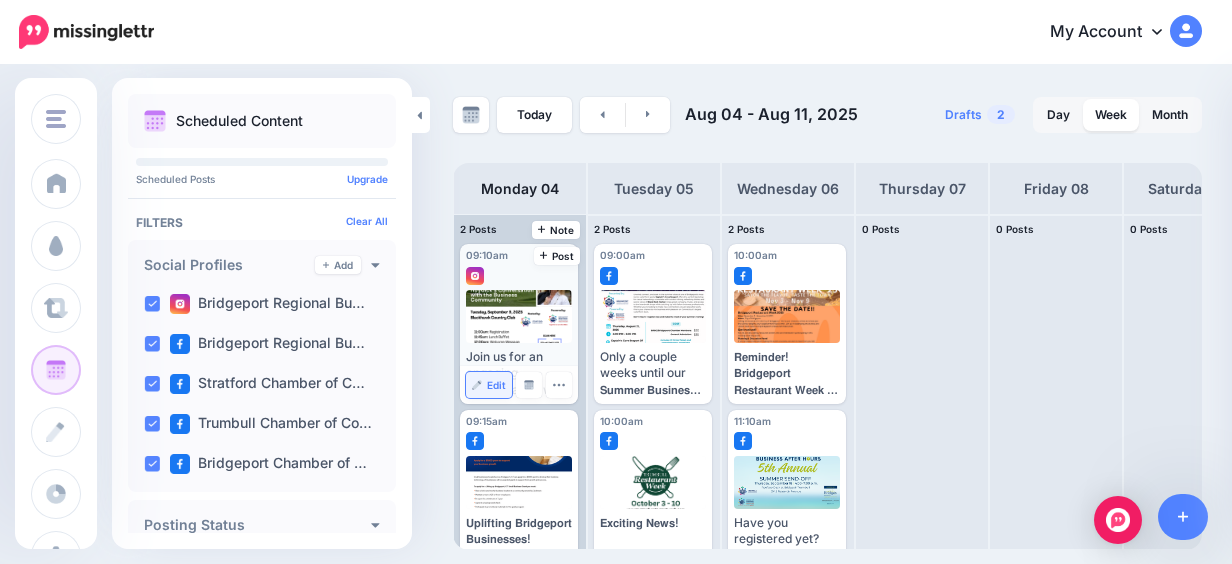 click on "Edit" at bounding box center (496, 385) 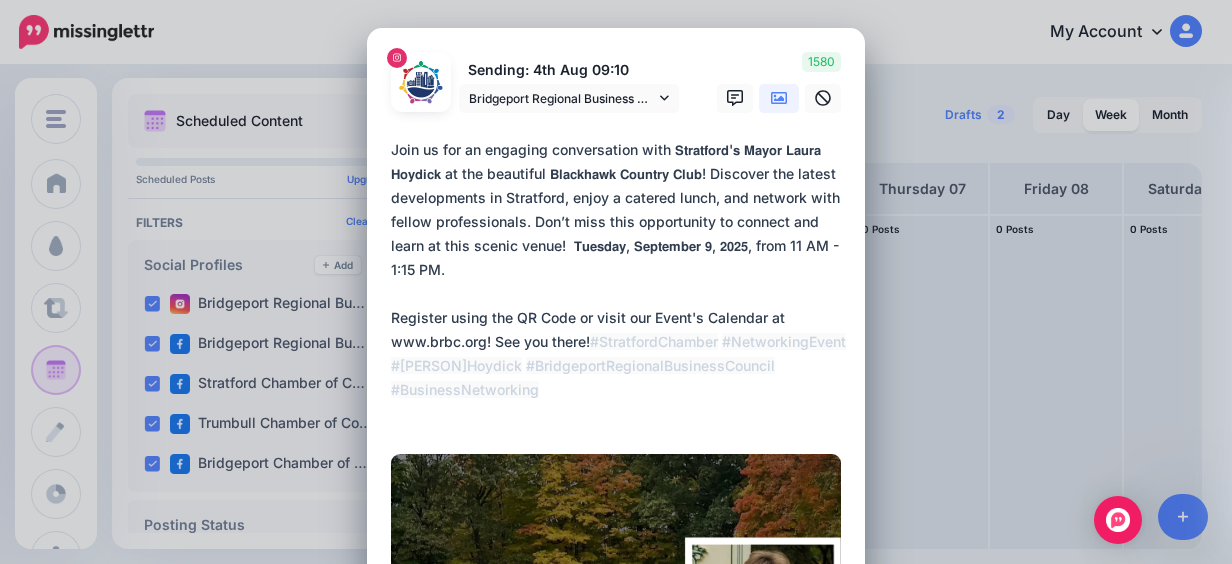 drag, startPoint x: 386, startPoint y: 147, endPoint x: 796, endPoint y: 406, distance: 484.95465 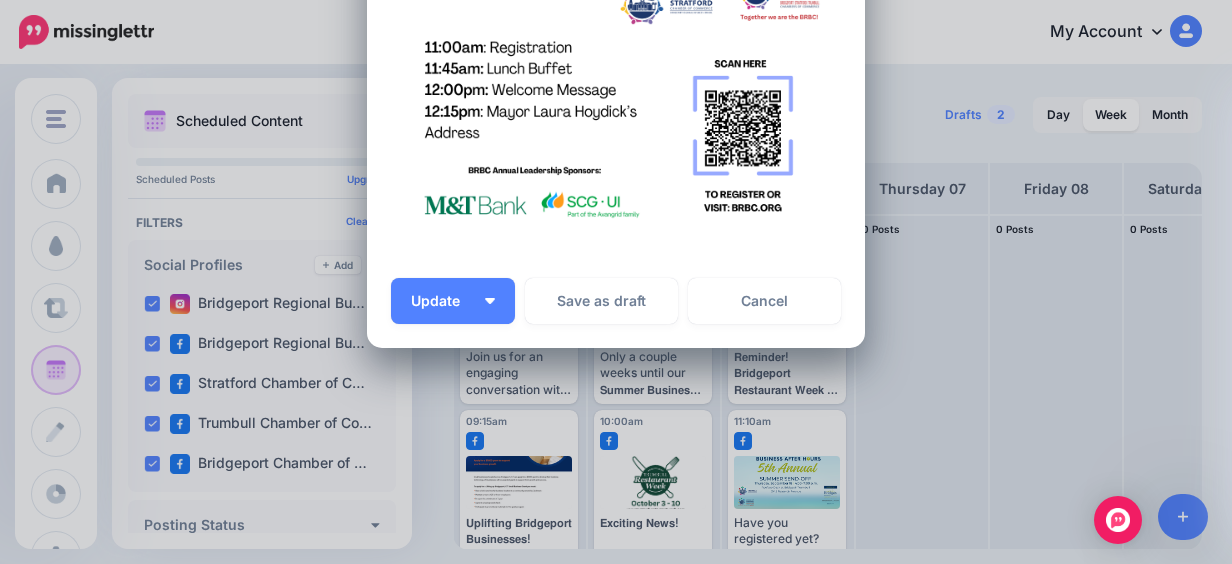 scroll, scrollTop: 753, scrollLeft: 0, axis: vertical 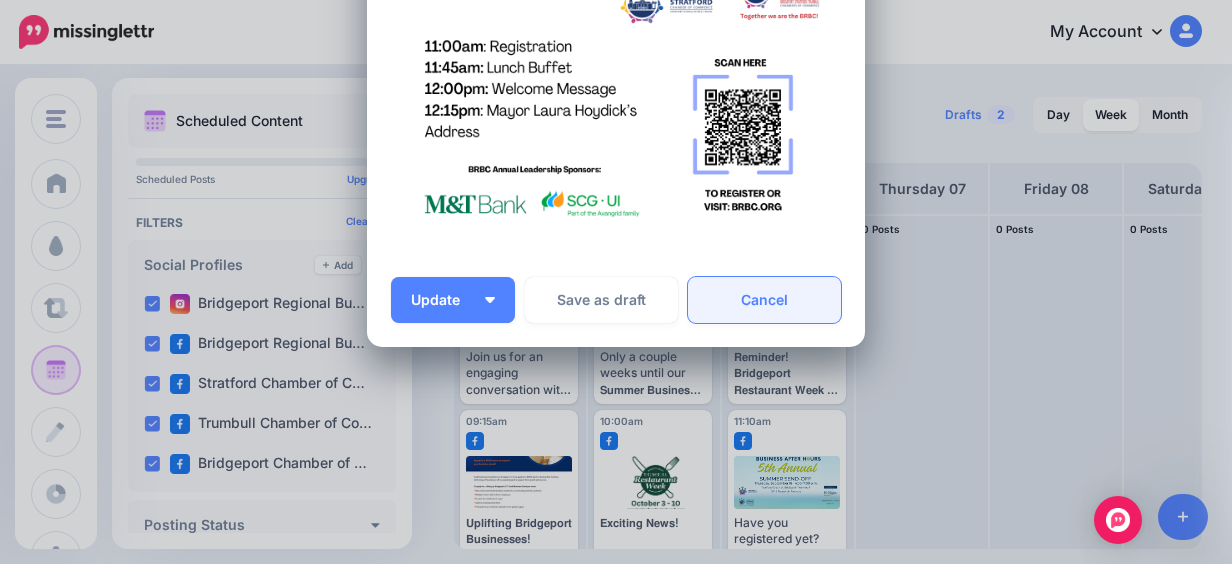 click on "Cancel" at bounding box center (764, 300) 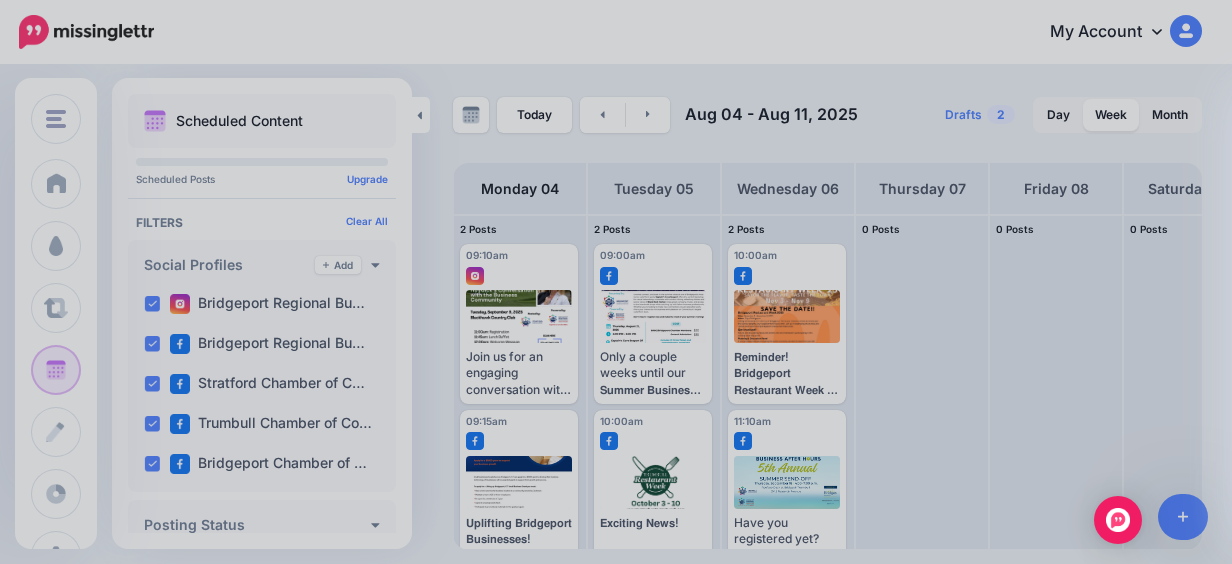 scroll, scrollTop: 0, scrollLeft: 0, axis: both 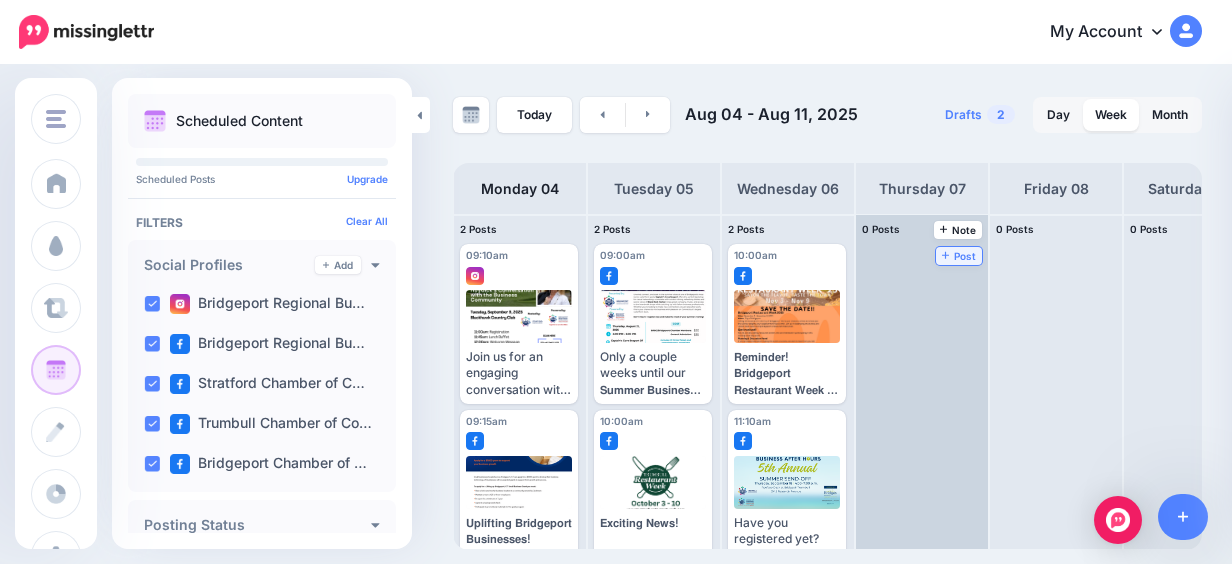 click on "Post" at bounding box center [959, 256] 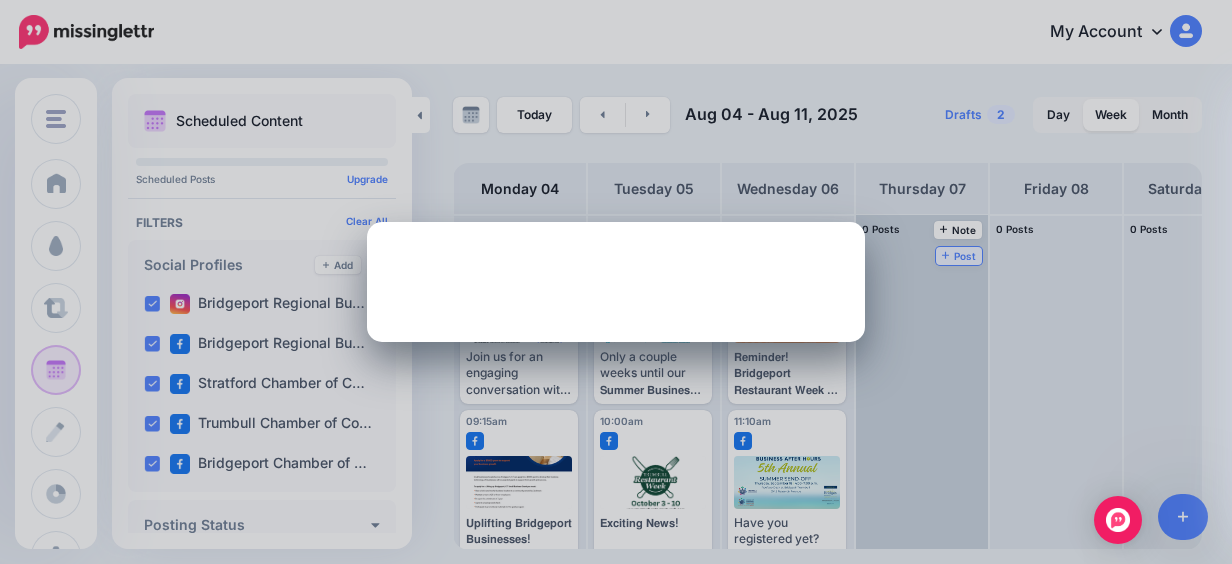scroll, scrollTop: 0, scrollLeft: 0, axis: both 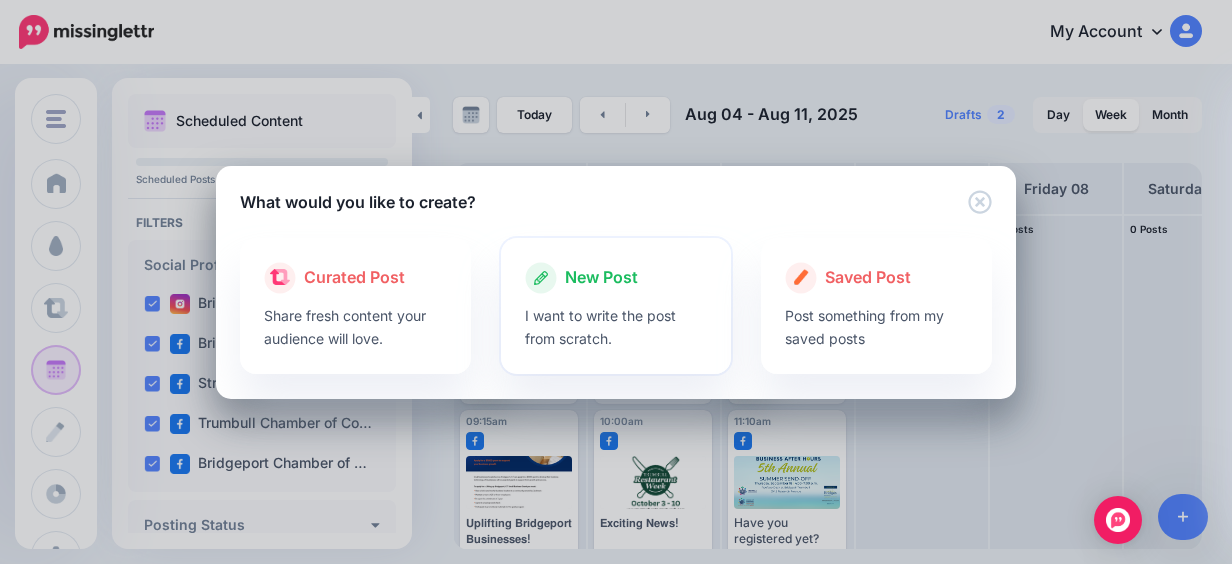 click on "I want to write the post from scratch." at bounding box center [616, 327] 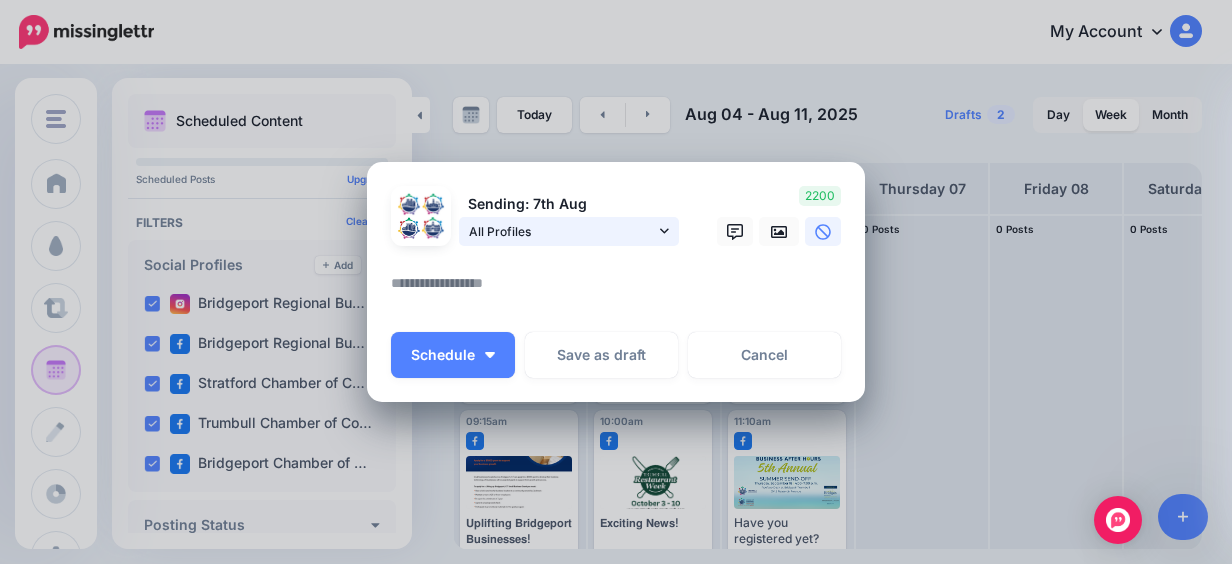 click on "All
Profiles" at bounding box center [562, 231] 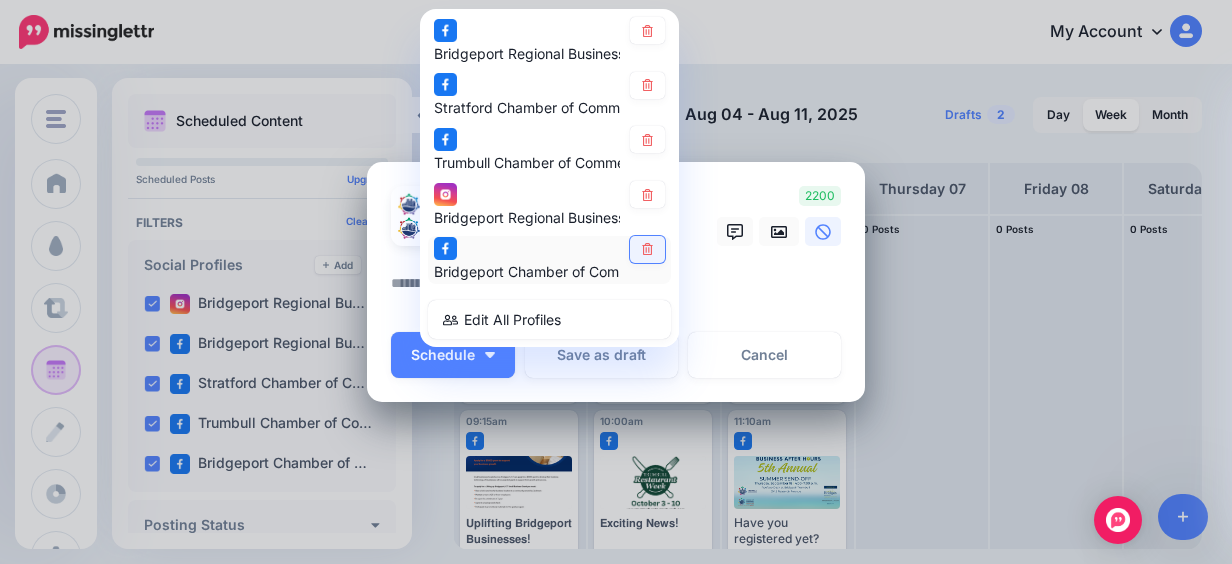 click 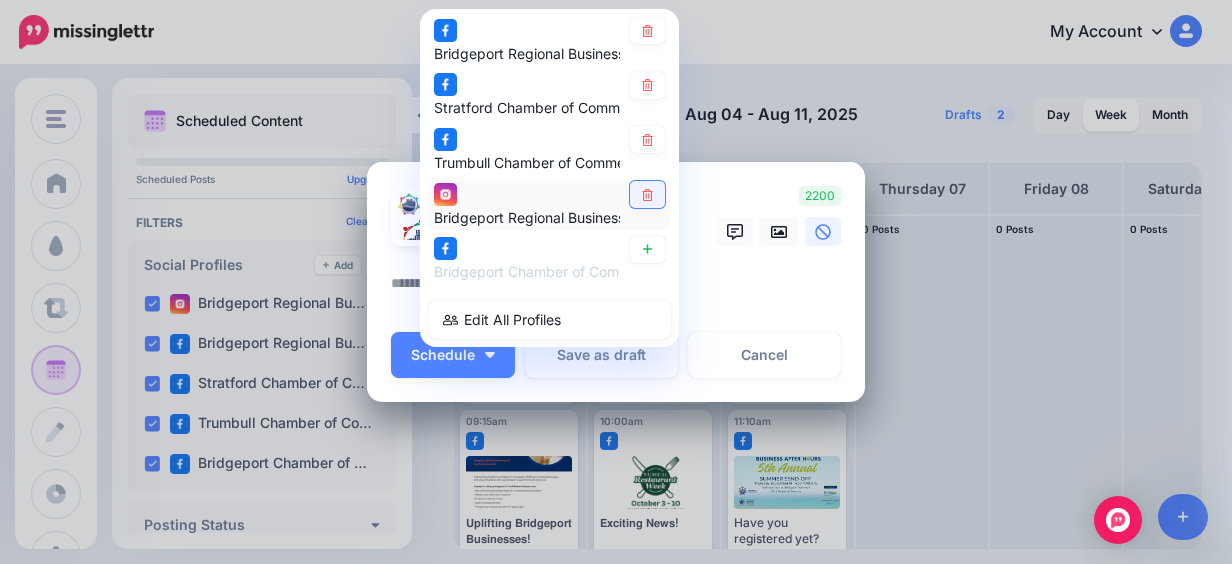 click 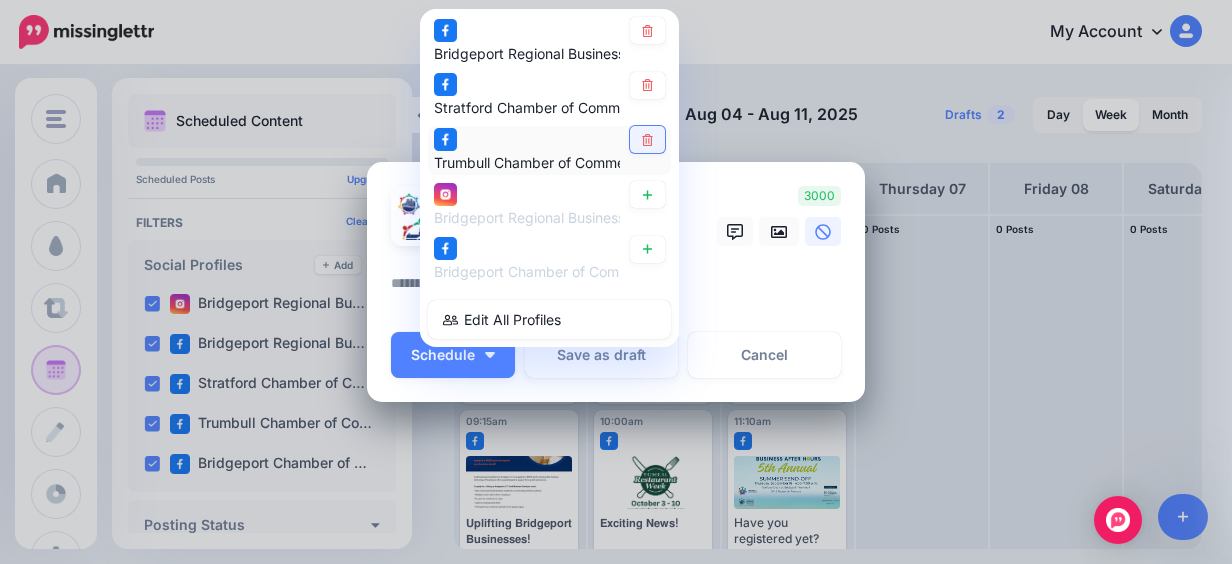 click 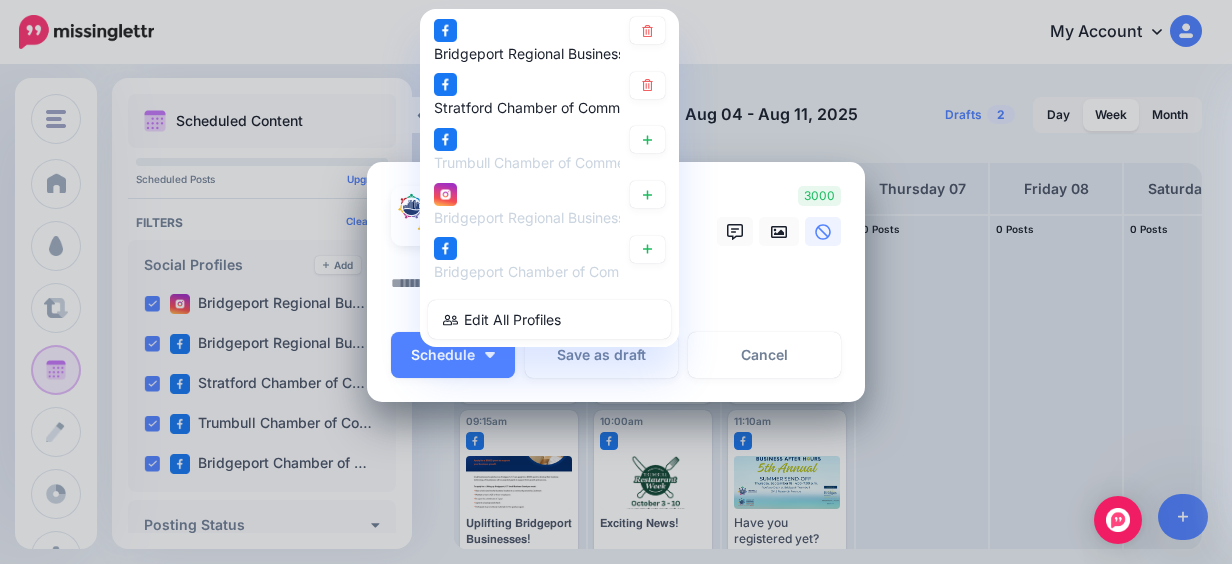 click at bounding box center [621, 290] 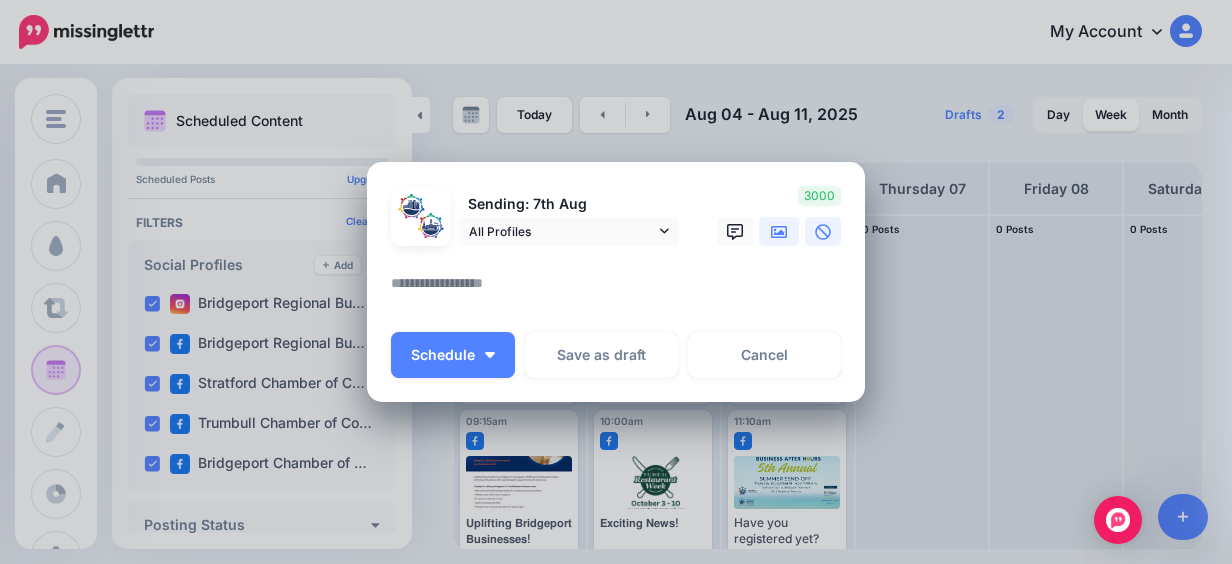 click 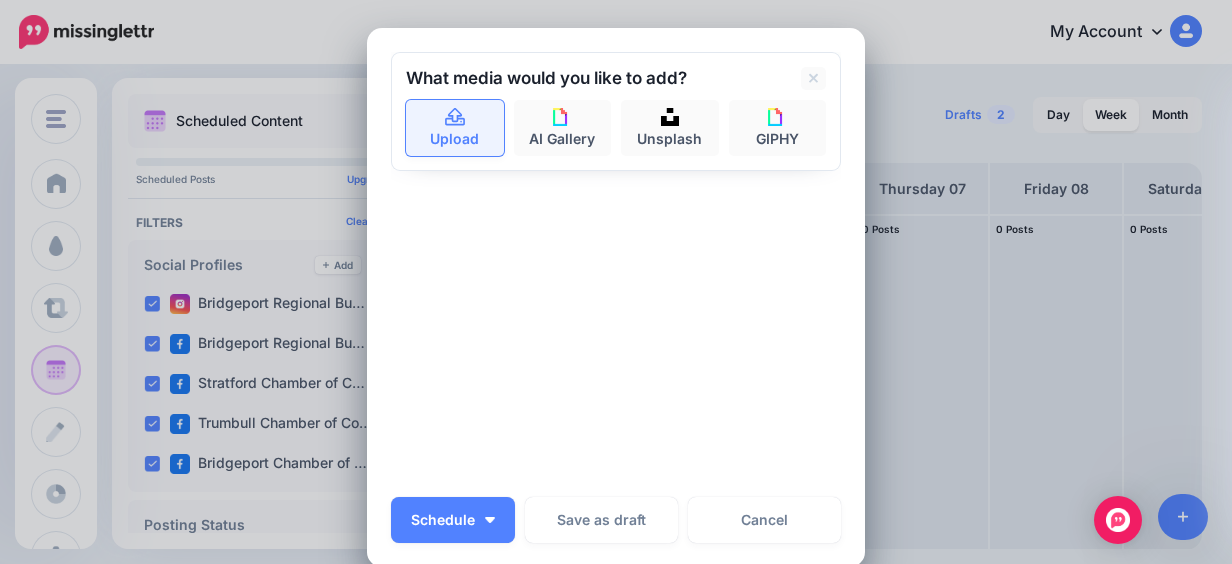 click on "Upload" at bounding box center (455, 128) 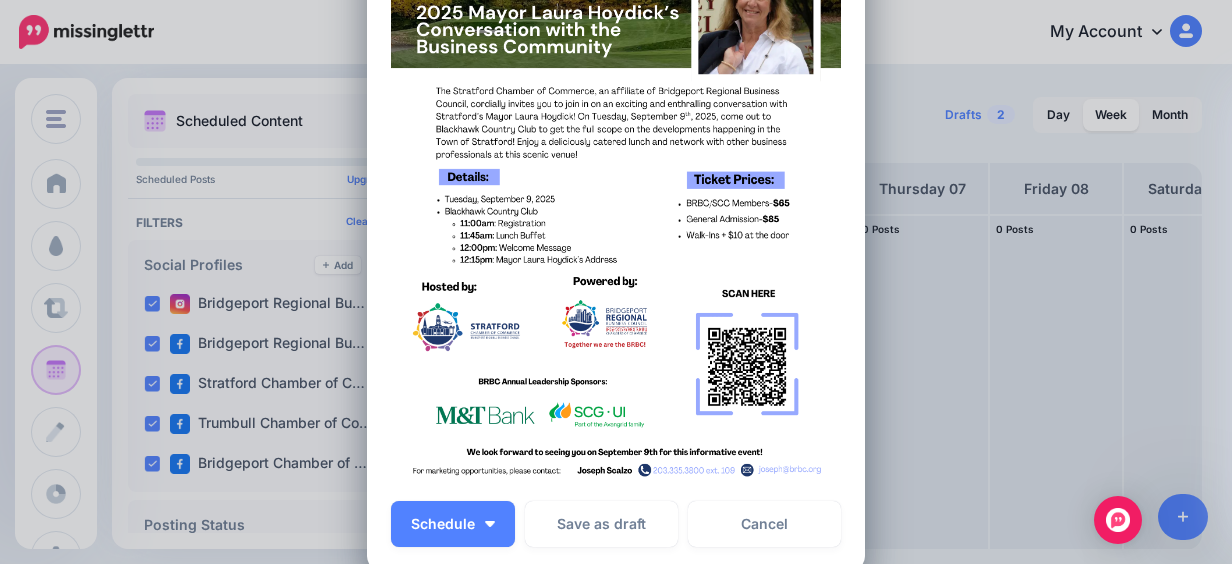 scroll, scrollTop: 100, scrollLeft: 0, axis: vertical 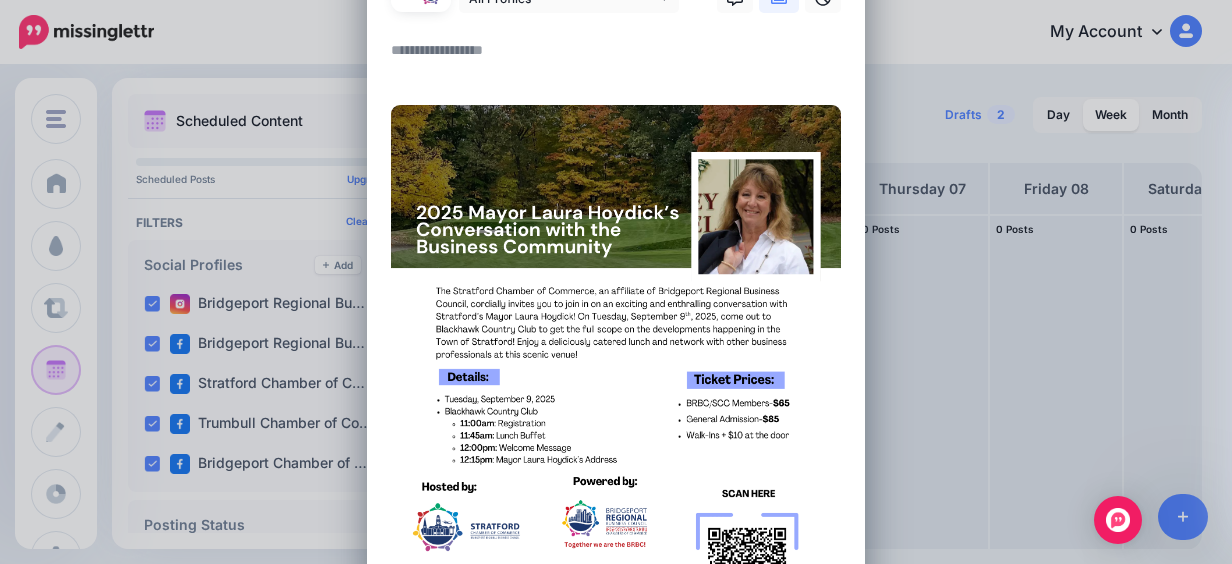 click at bounding box center (621, 57) 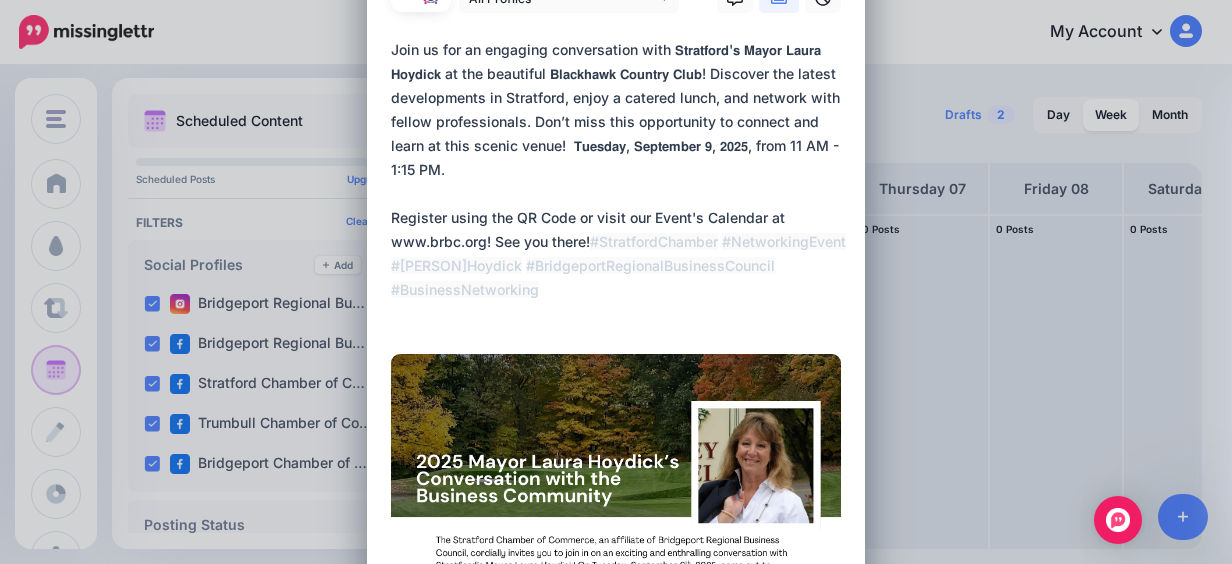 drag, startPoint x: 604, startPoint y: 251, endPoint x: 482, endPoint y: 217, distance: 126.649124 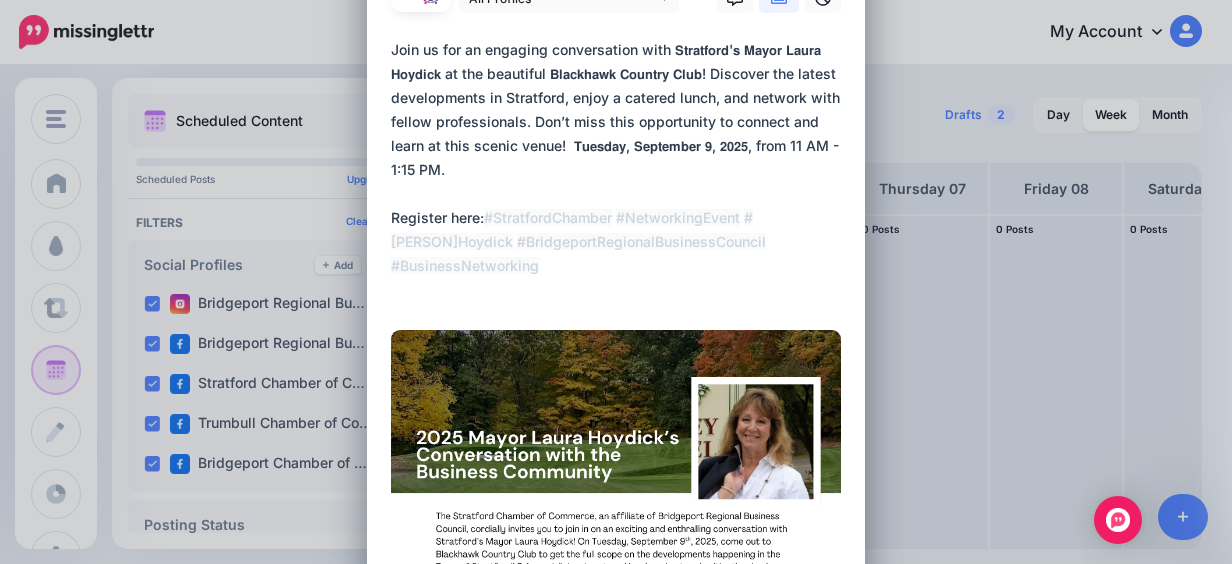paste on "**********" 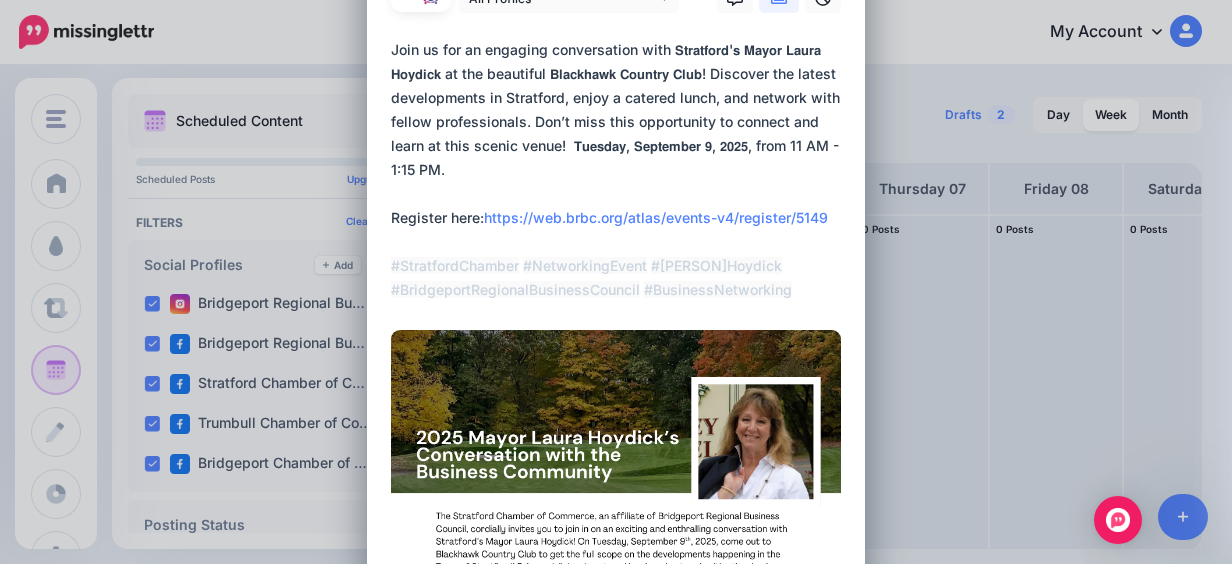 drag, startPoint x: 830, startPoint y: 214, endPoint x: 475, endPoint y: 212, distance: 355.00565 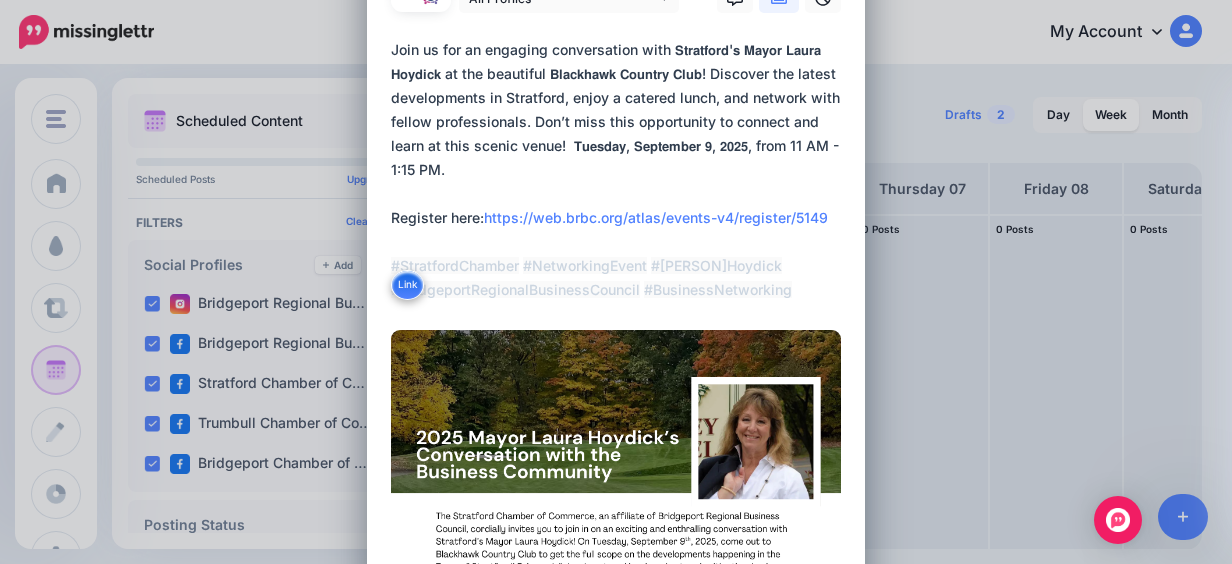 paste 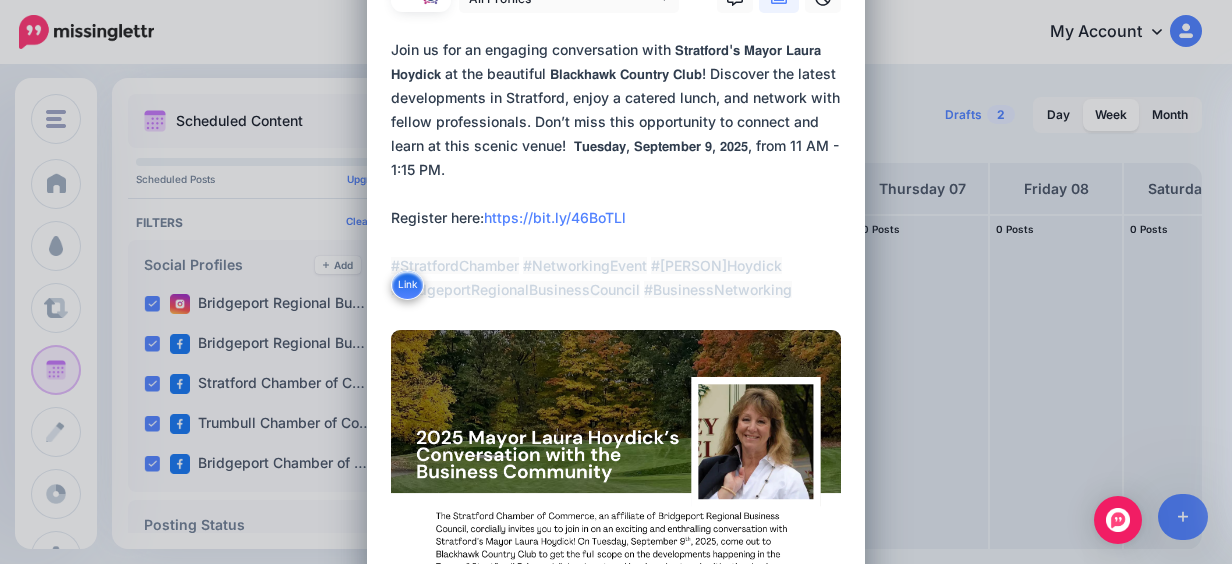 click on "**********" at bounding box center [621, 170] 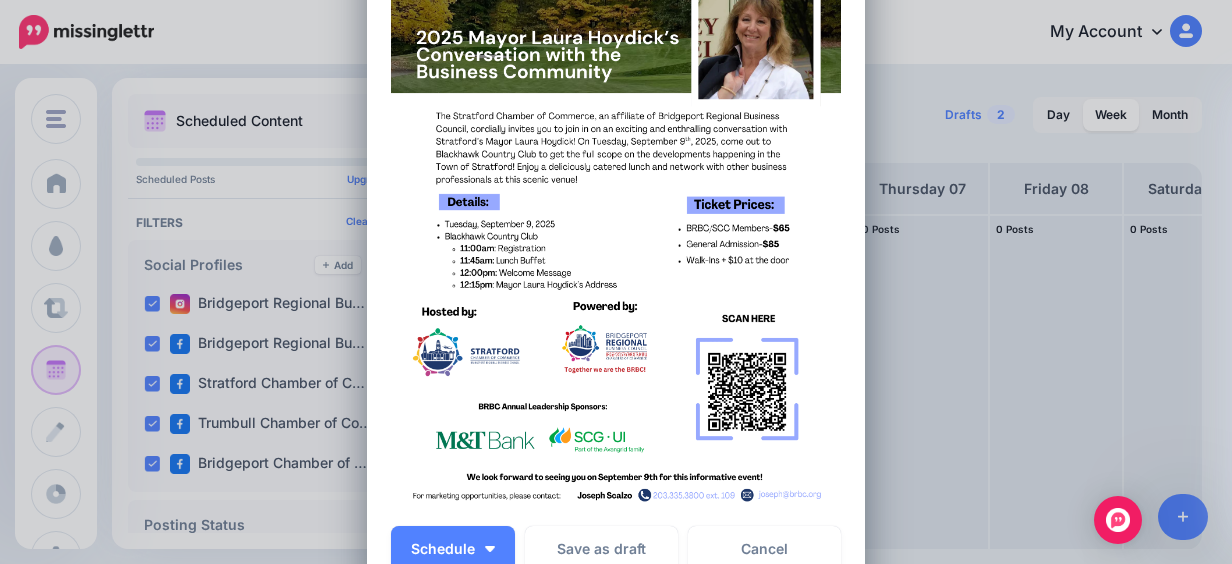 scroll, scrollTop: 749, scrollLeft: 0, axis: vertical 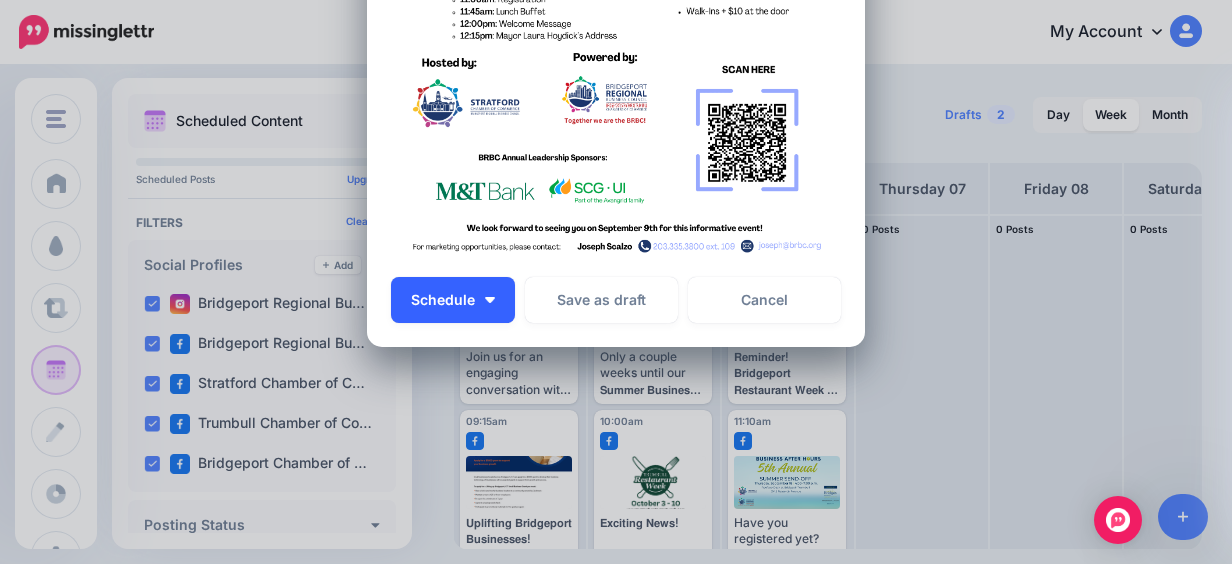 type on "**********" 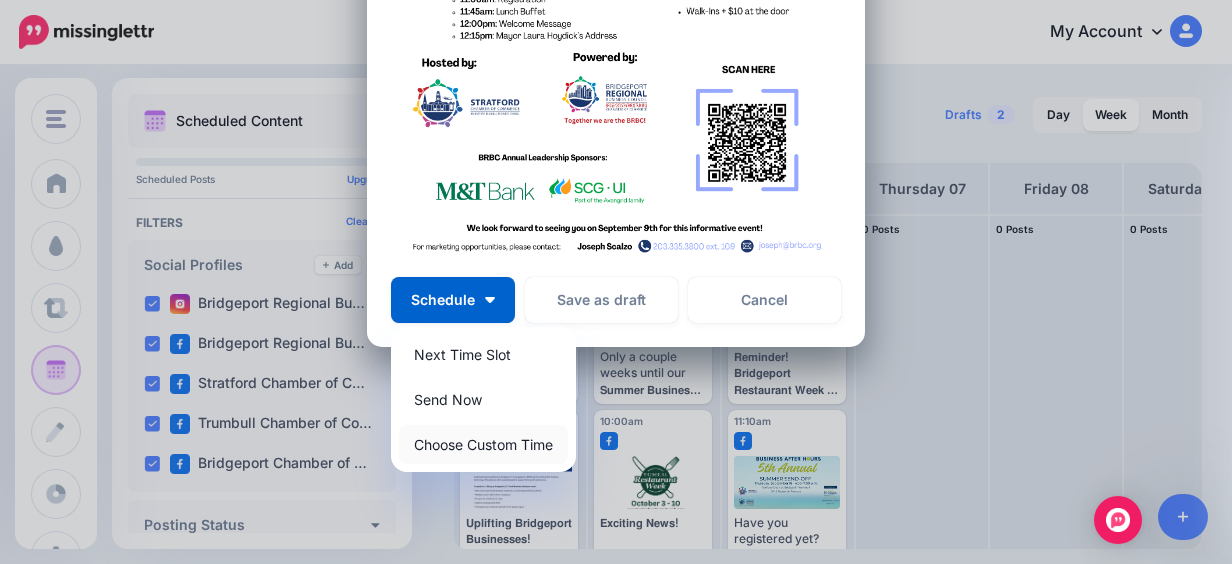 click on "Choose Custom Time" at bounding box center [483, 444] 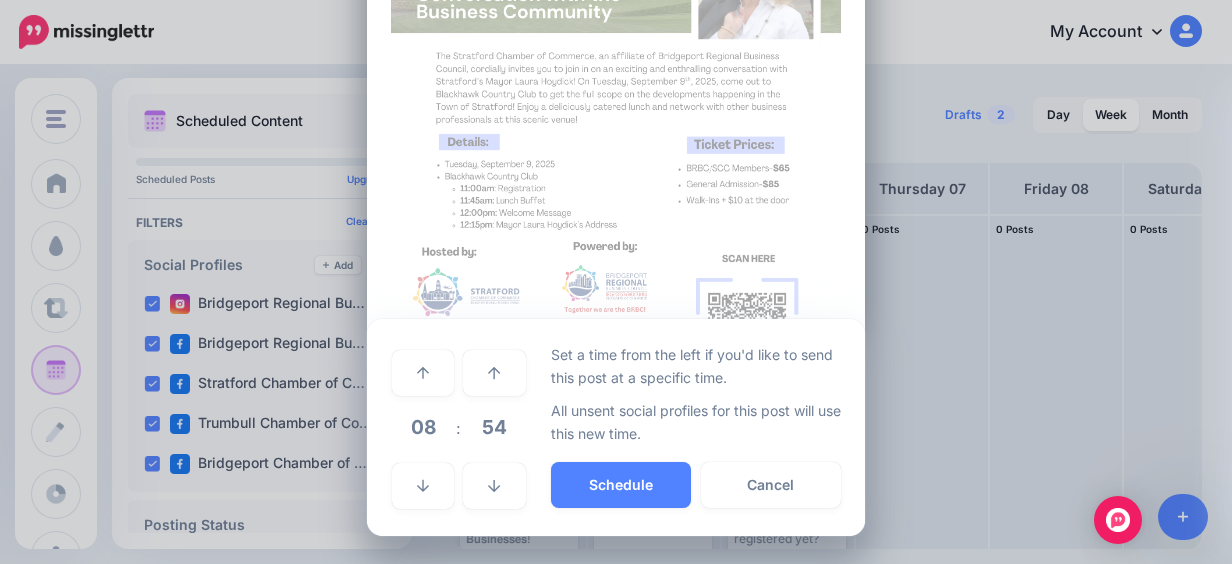 scroll, scrollTop: 560, scrollLeft: 0, axis: vertical 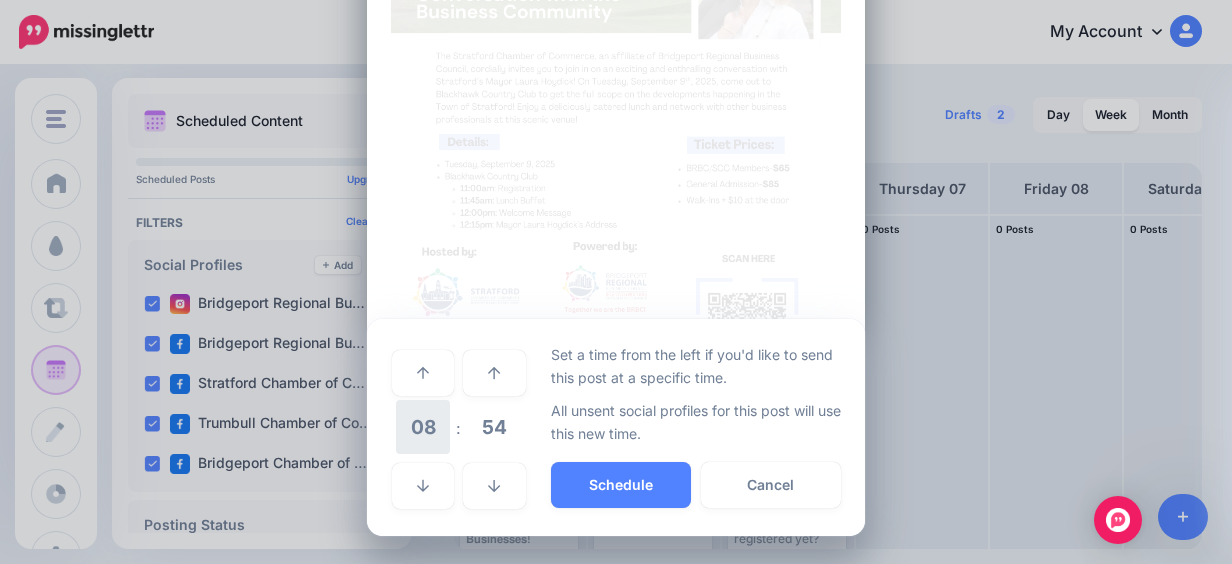 click on "08" at bounding box center [423, 427] 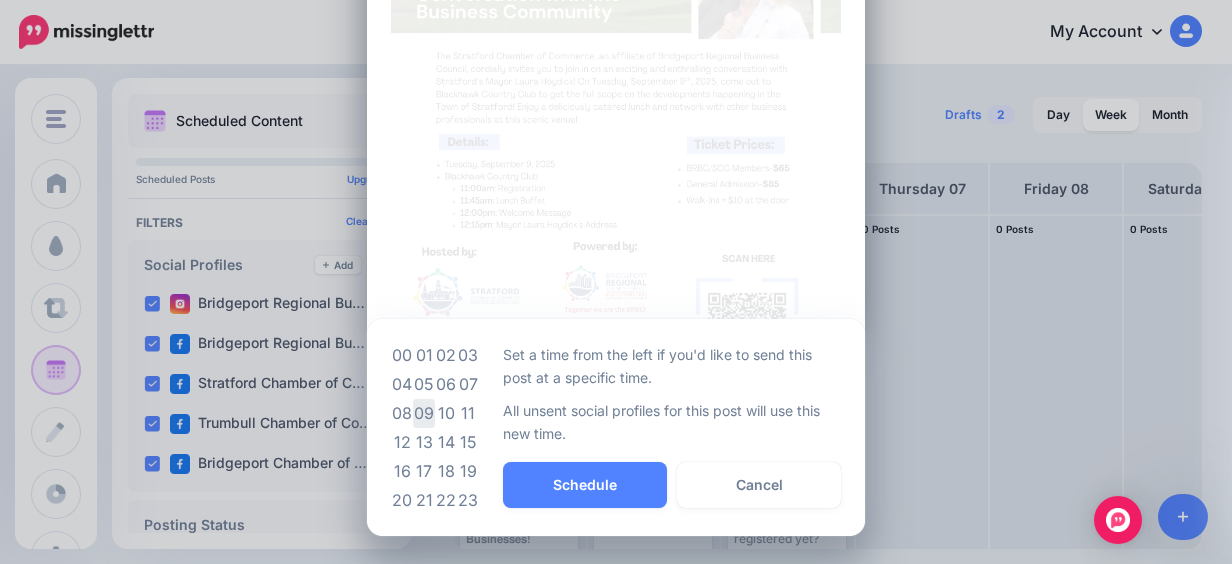 click on "09" at bounding box center [424, 413] 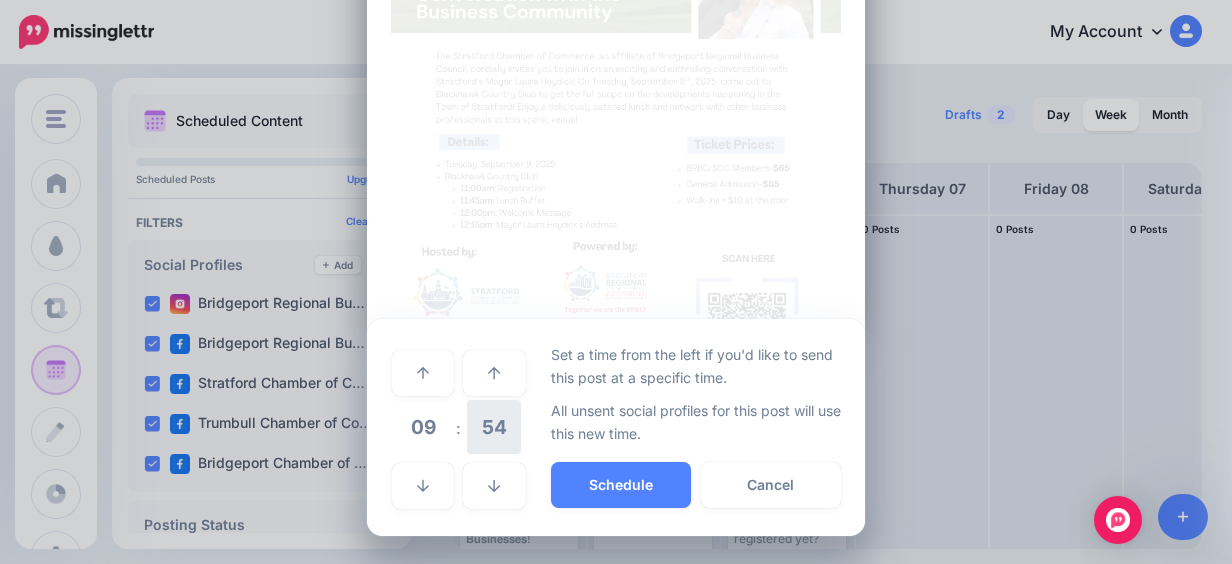 click on "54" at bounding box center (494, 427) 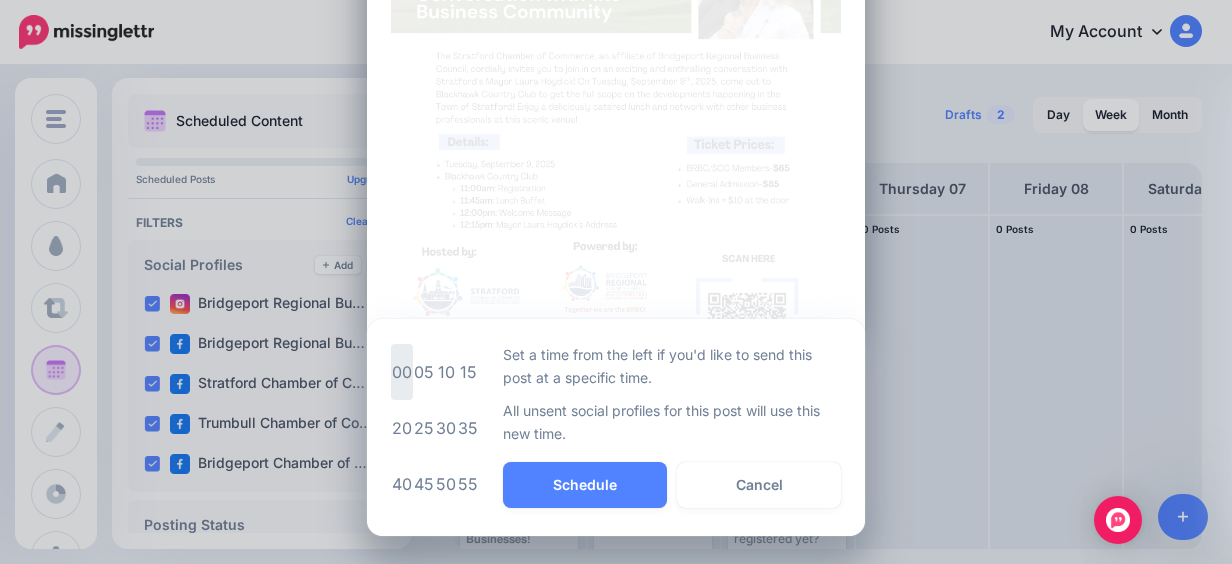 click on "00" at bounding box center (402, 372) 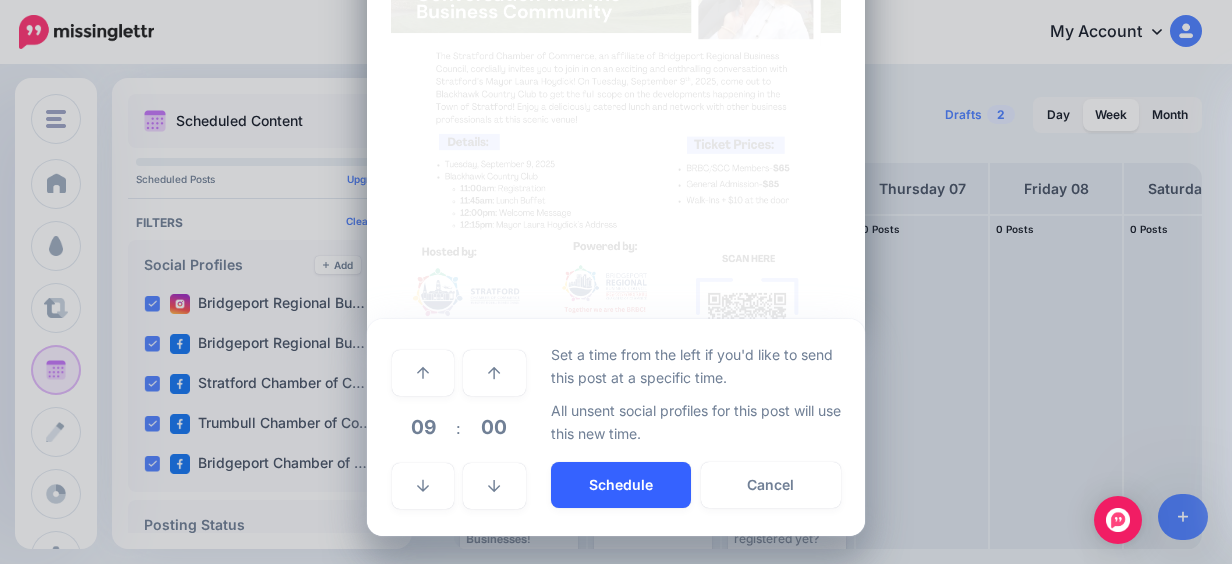 click on "Schedule" at bounding box center [621, 485] 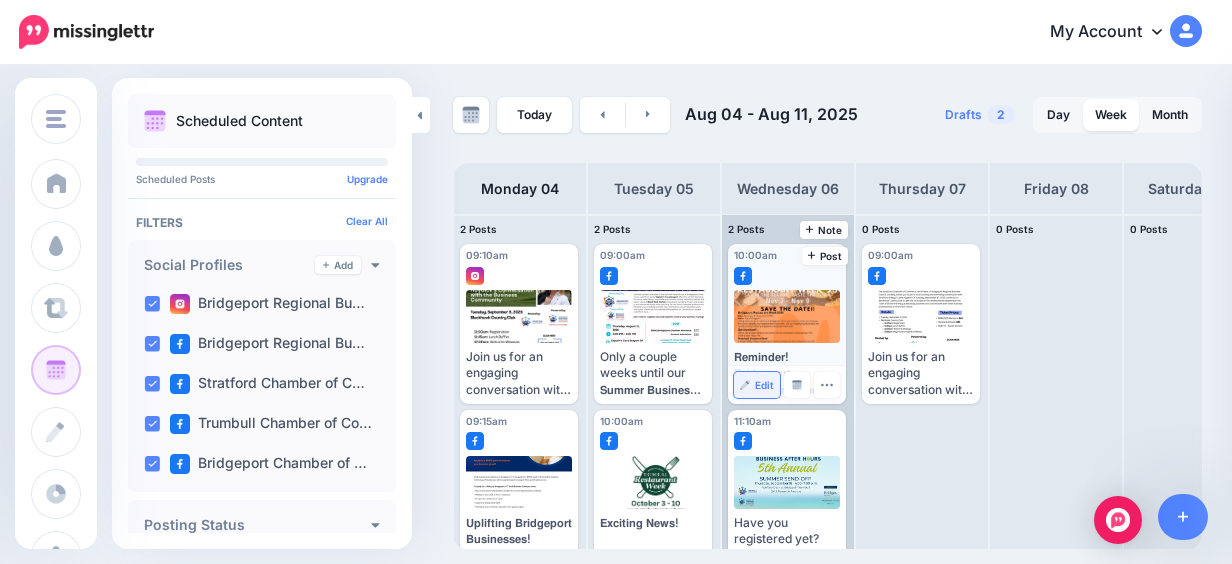 scroll, scrollTop: 32, scrollLeft: 0, axis: vertical 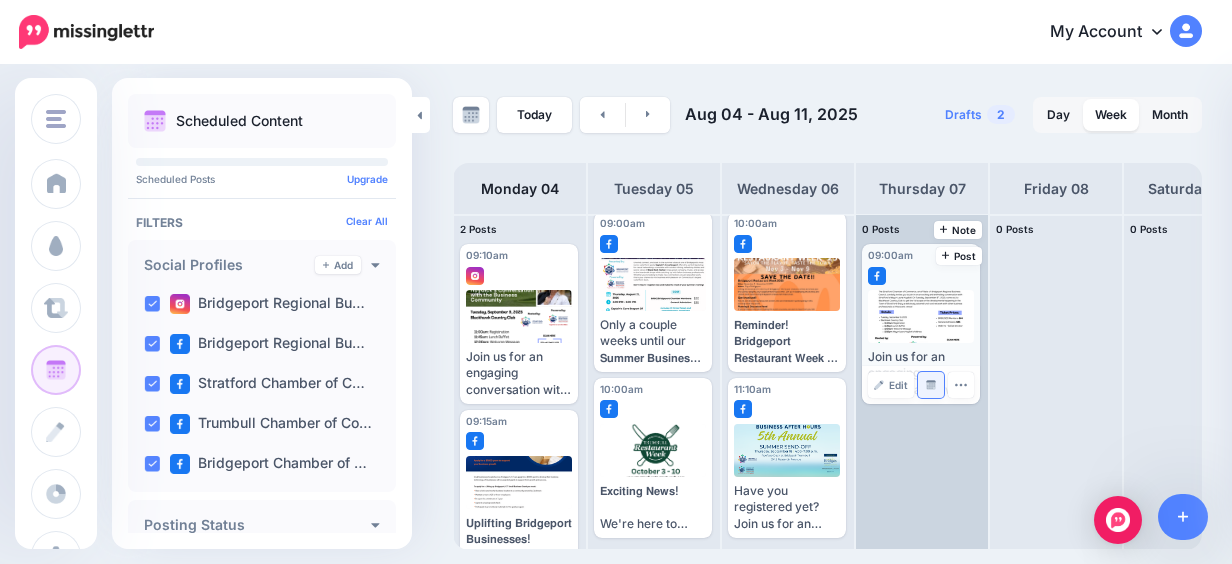 click on "Manage Dates" at bounding box center [931, 385] 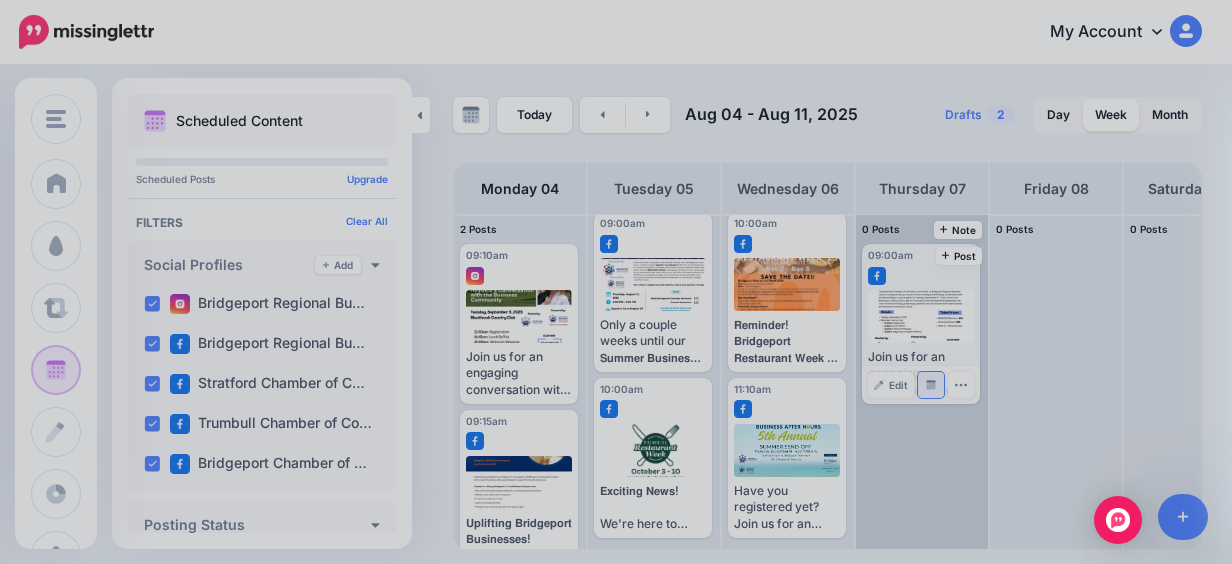scroll, scrollTop: 0, scrollLeft: 0, axis: both 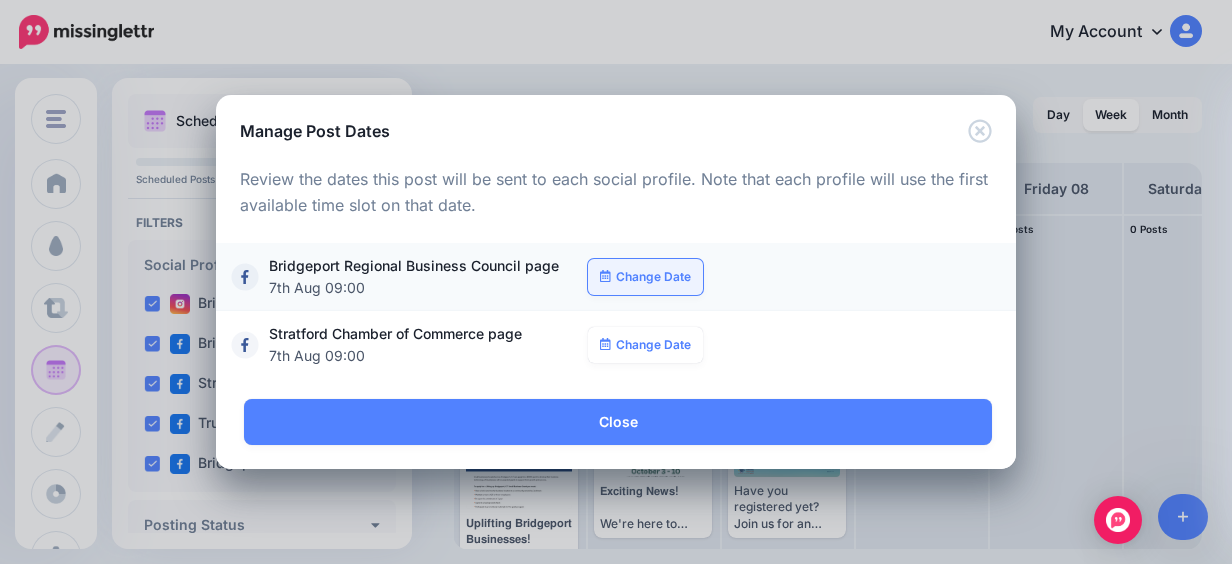 click on "Change Date" at bounding box center [645, 277] 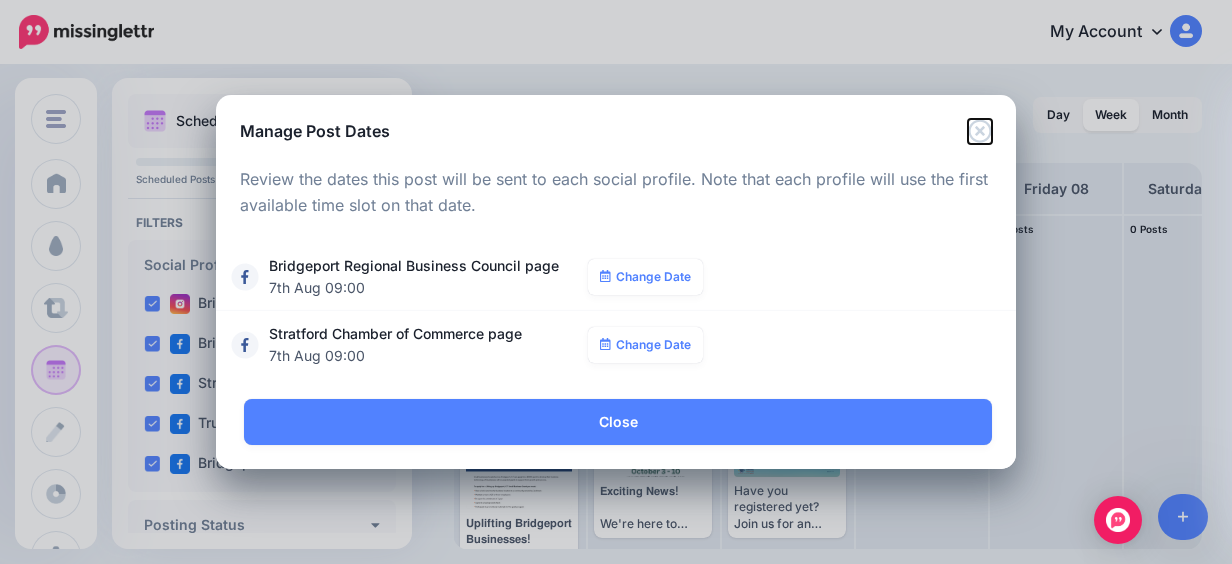 click 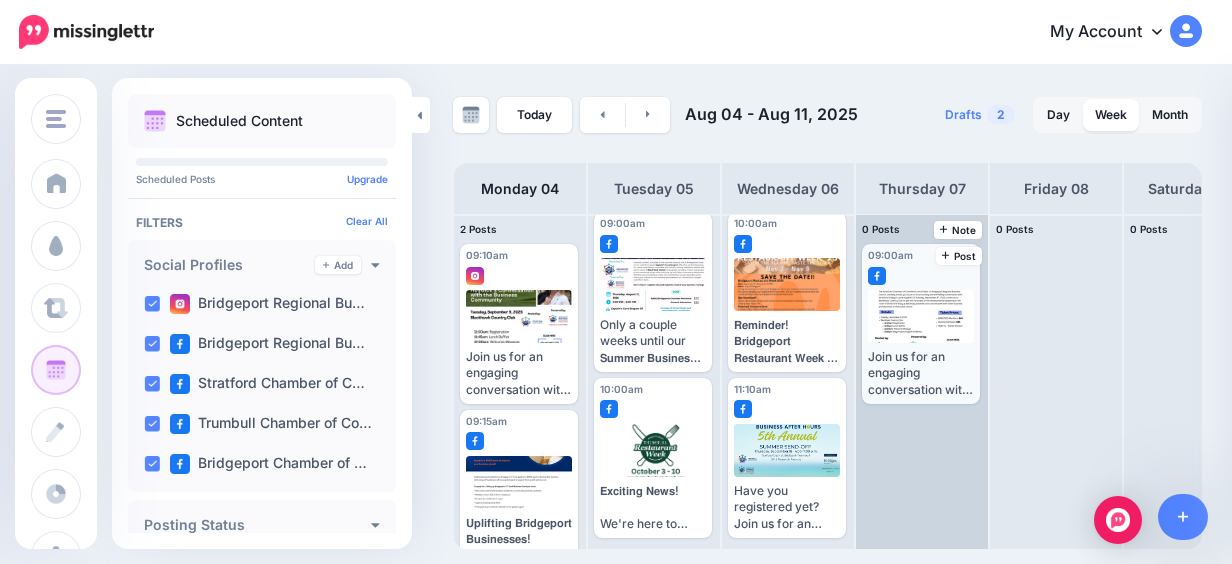 scroll, scrollTop: 0, scrollLeft: 0, axis: both 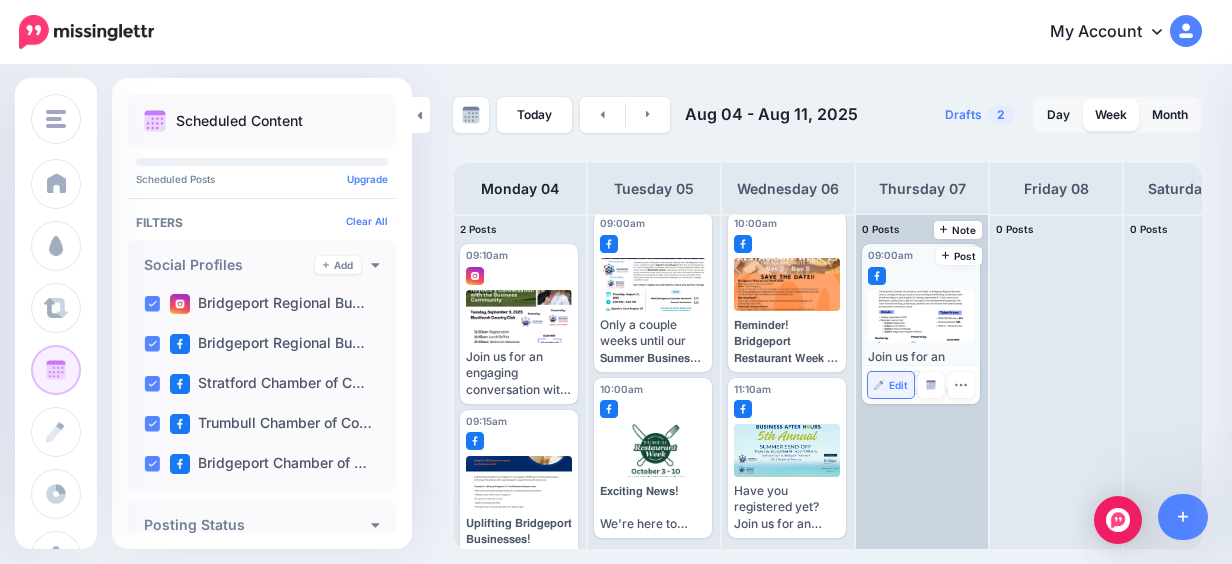 click on "Edit" at bounding box center (898, 385) 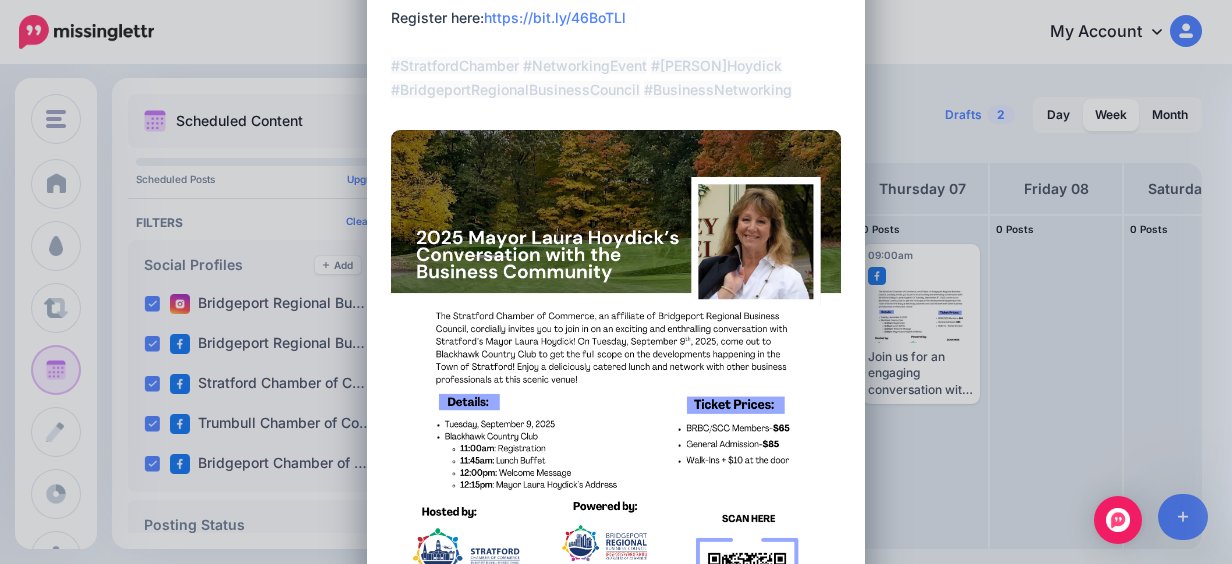 scroll, scrollTop: 700, scrollLeft: 0, axis: vertical 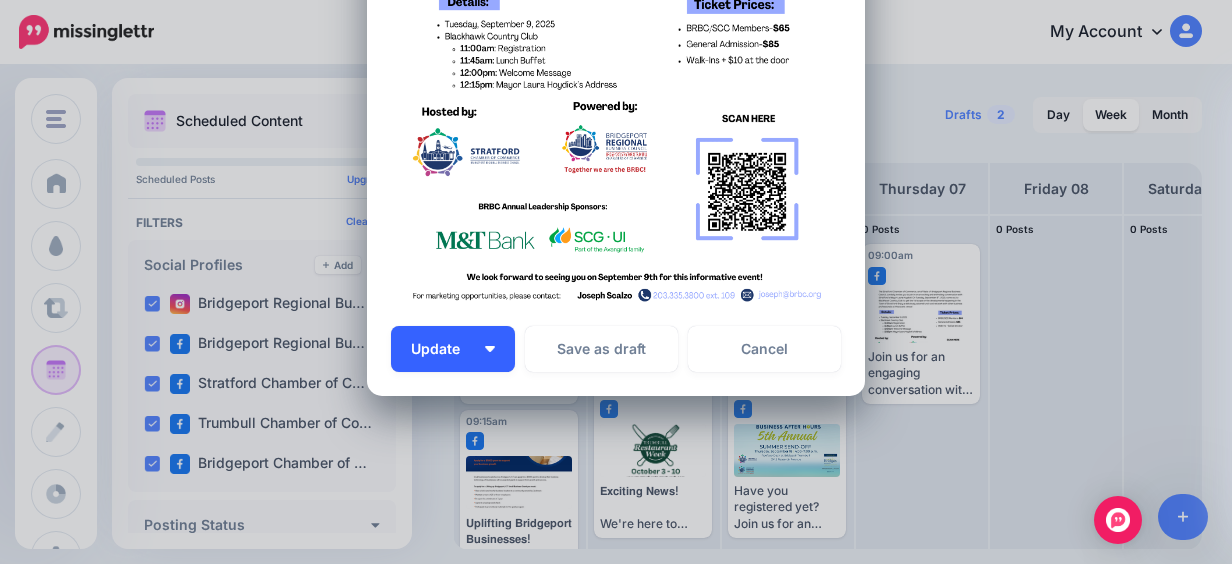click on "Update" at bounding box center (453, 349) 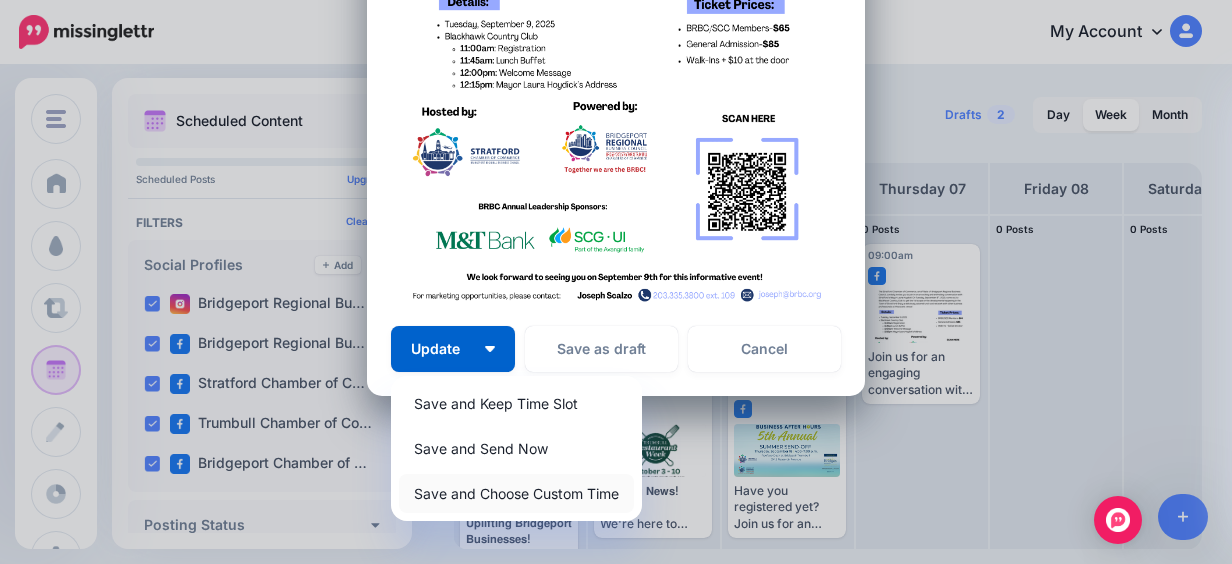 click on "Save and Choose Custom Time" at bounding box center [516, 493] 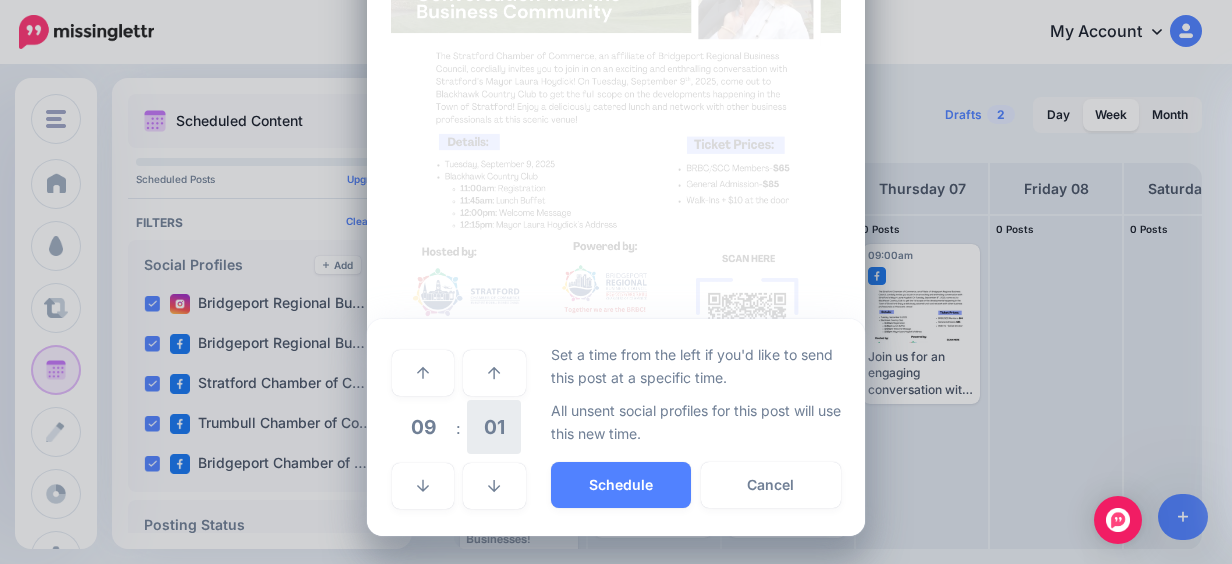 scroll, scrollTop: 560, scrollLeft: 0, axis: vertical 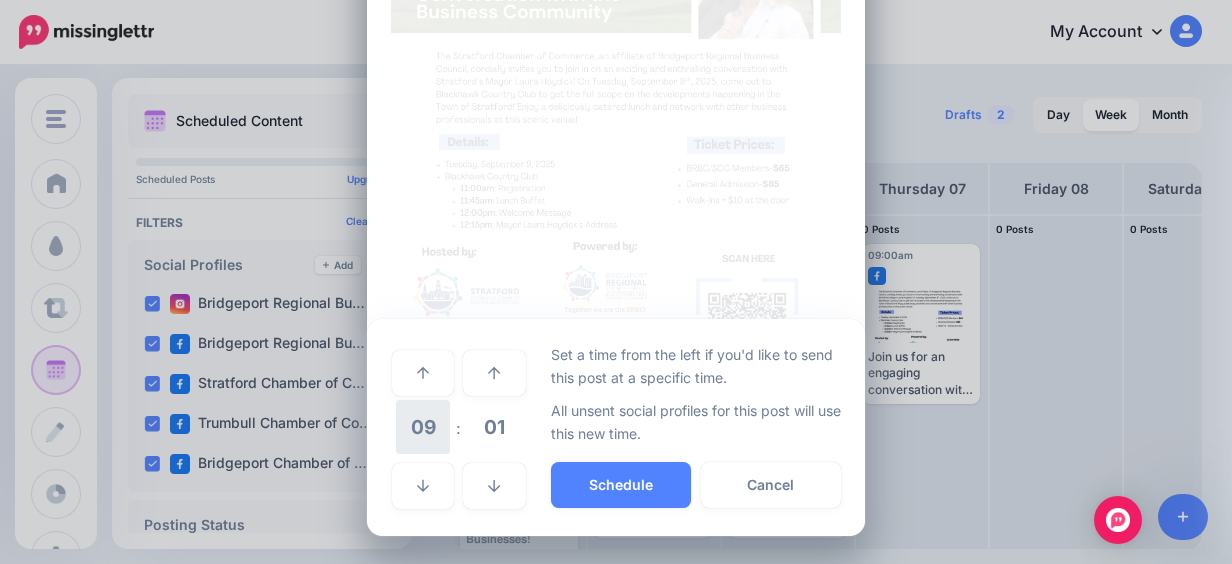 click on "09" at bounding box center (423, 427) 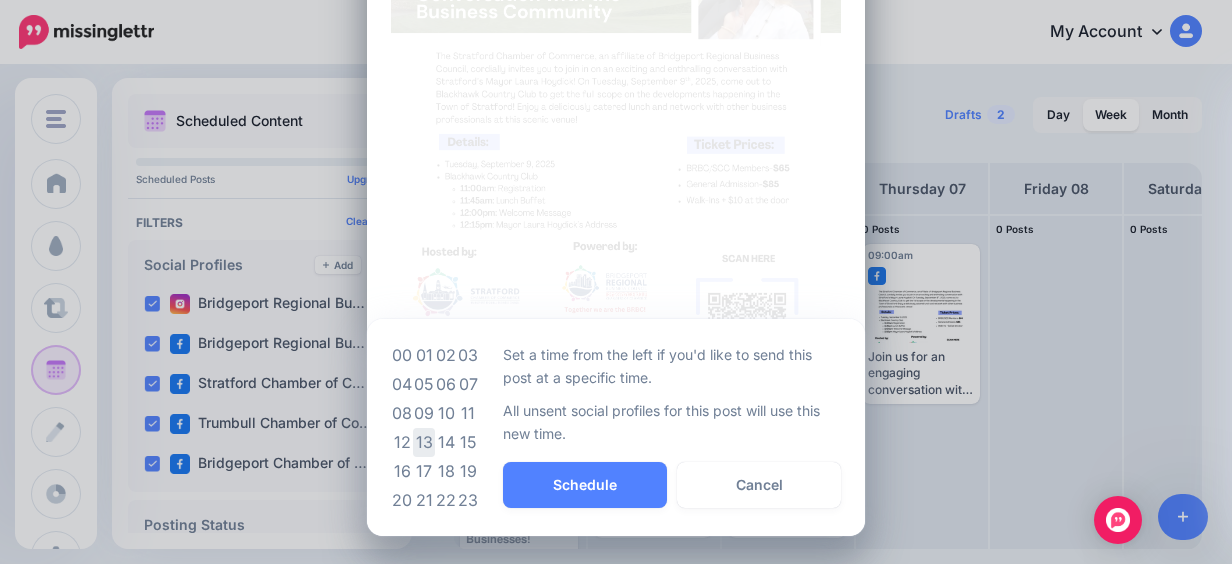 click on "13" at bounding box center [424, 442] 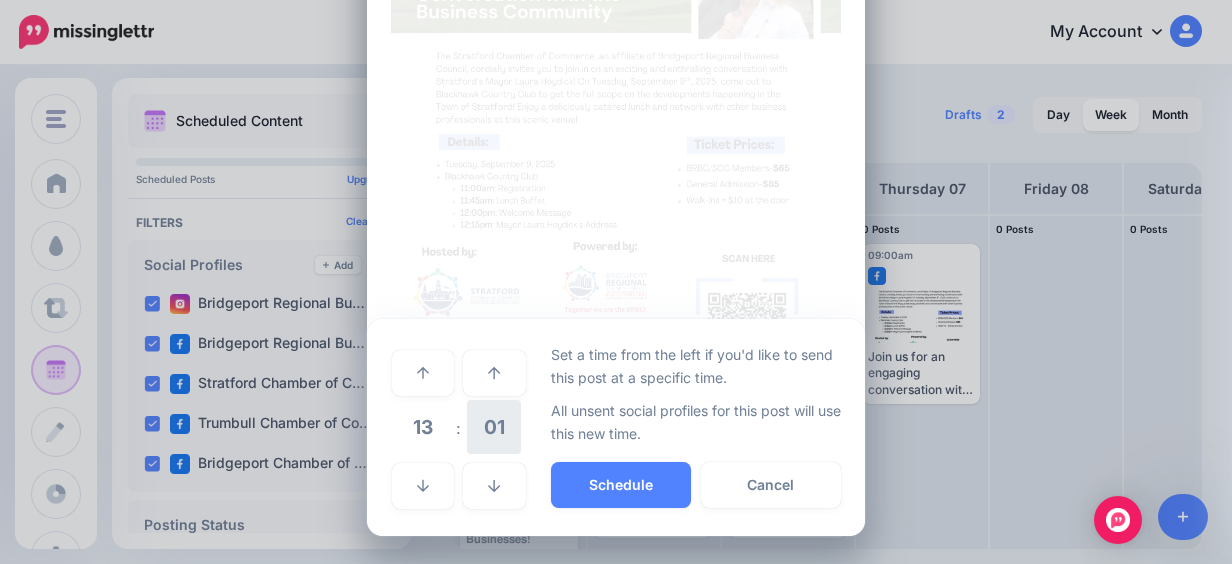 click on "01" at bounding box center [494, 427] 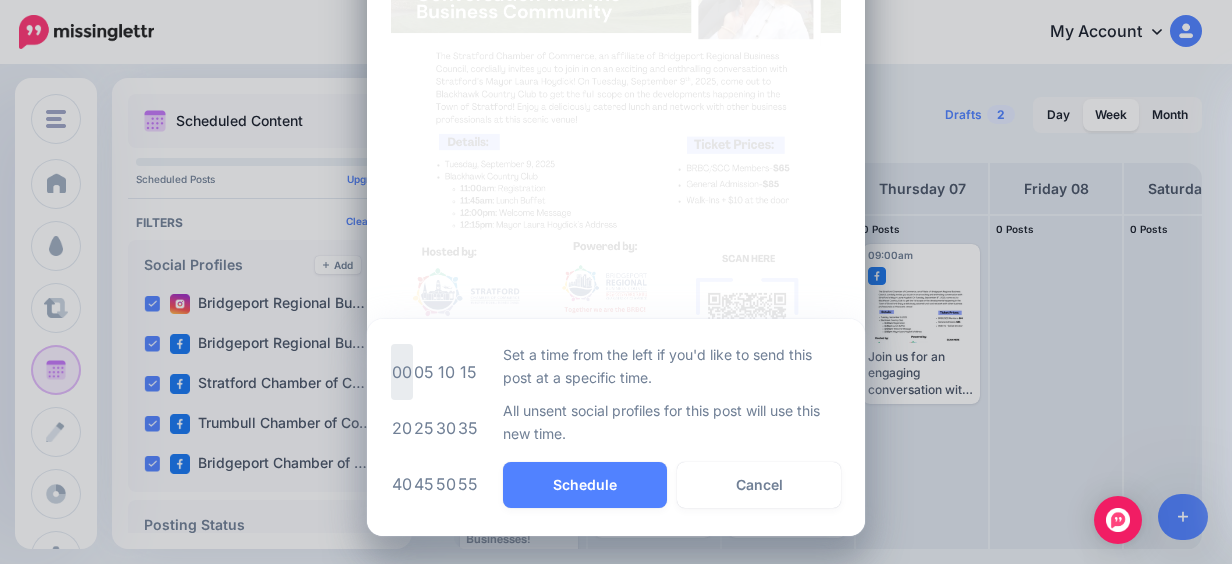 click on "00" at bounding box center (402, 372) 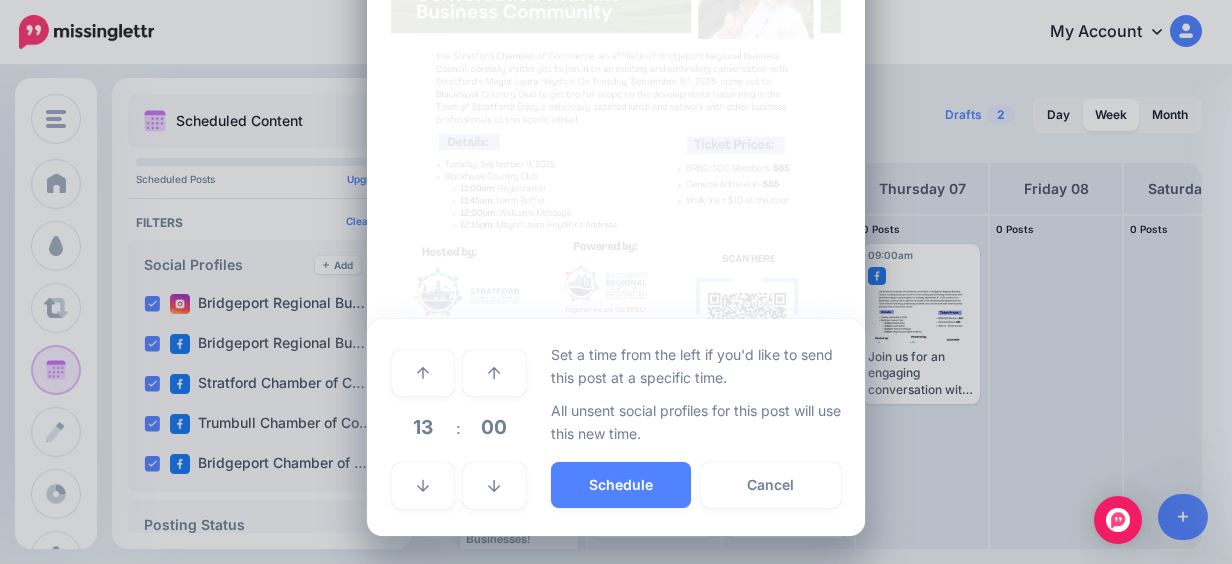 click on "Set a time from the left if you'd like to send this post at a specific time.
All unsent social profiles for this post will use this new time.
Schedule
Cancel" at bounding box center [696, 427] 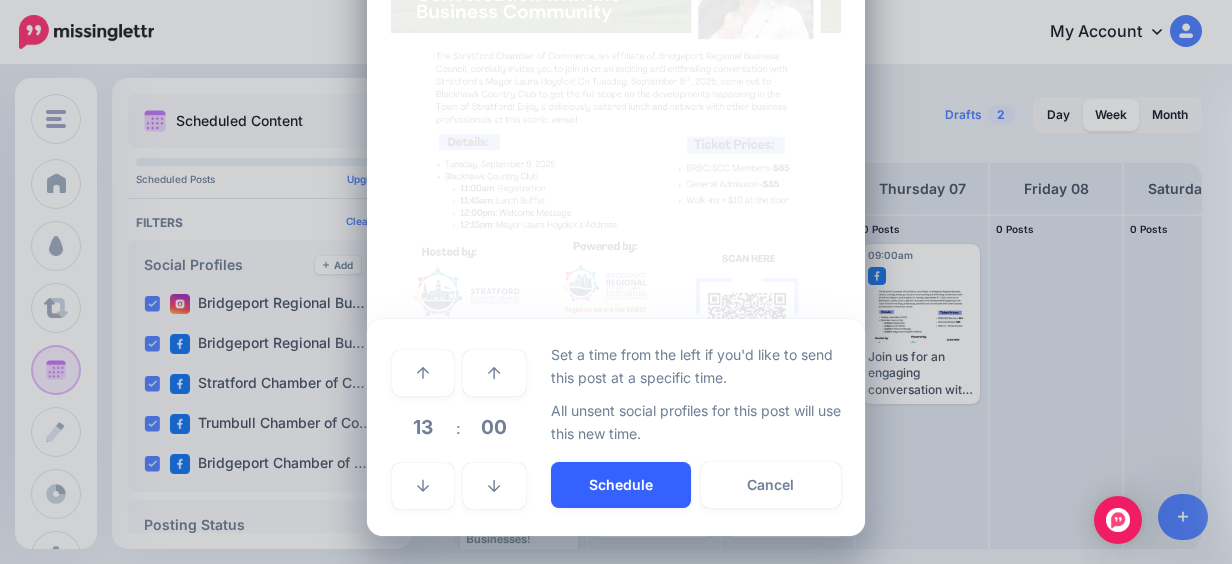 click on "Schedule" at bounding box center (621, 485) 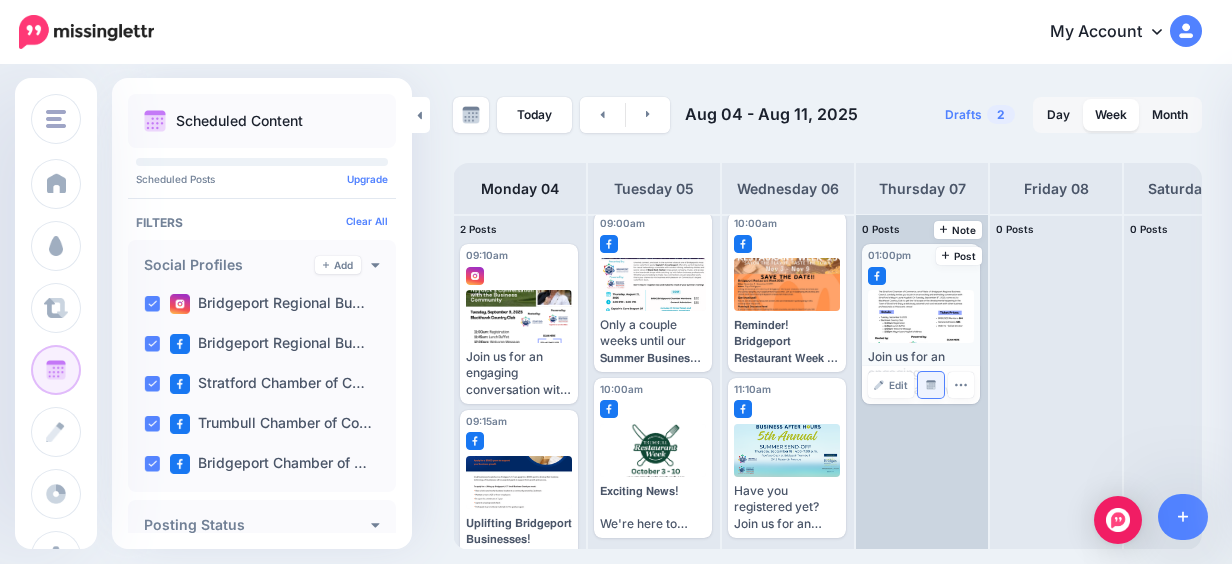 click on "Manage Dates" at bounding box center [931, 385] 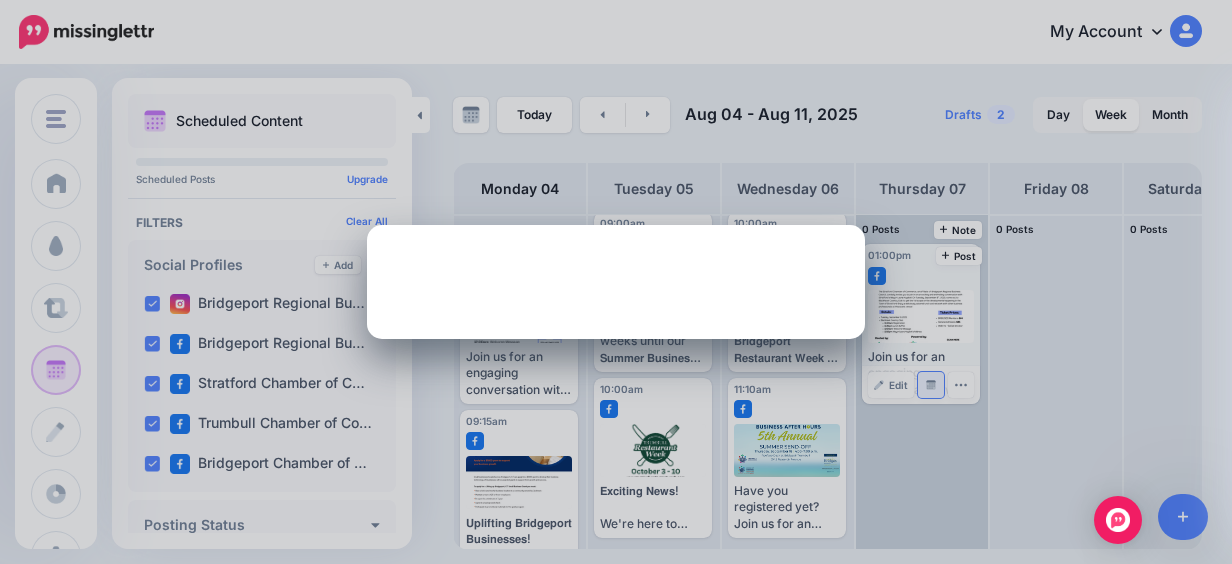 scroll, scrollTop: 0, scrollLeft: 0, axis: both 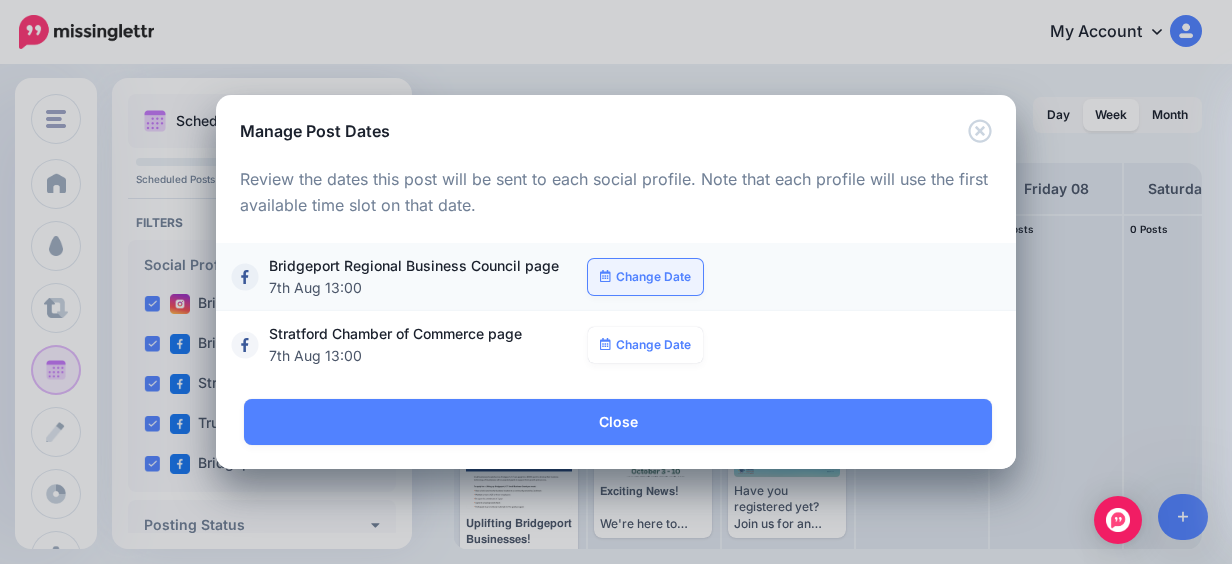 click on "Change Date" at bounding box center (645, 277) 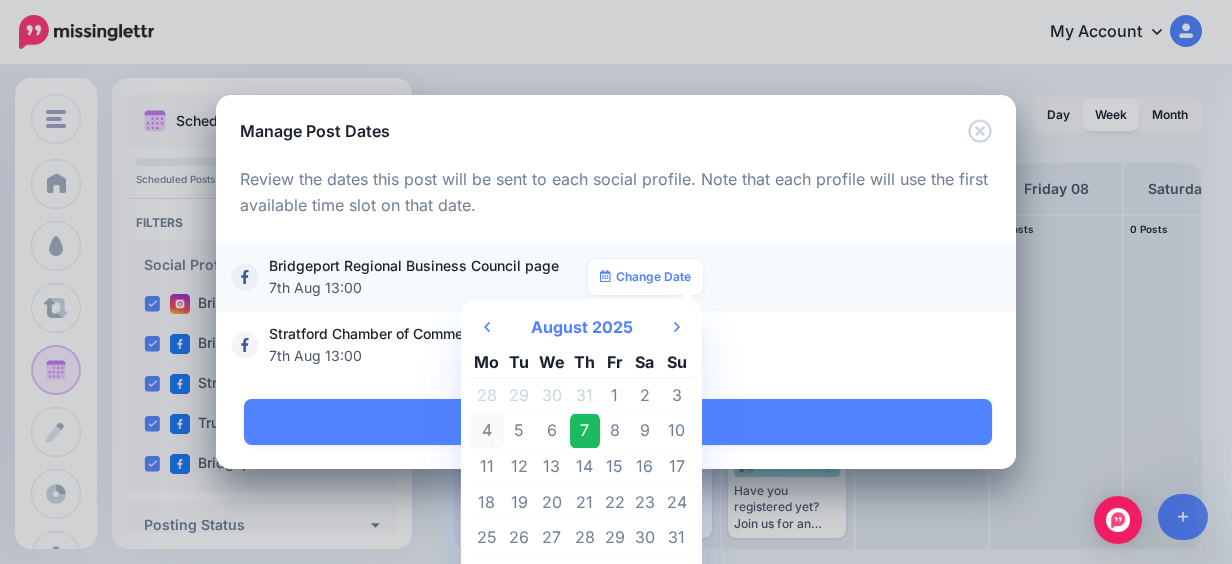 click on "4" at bounding box center (486, 431) 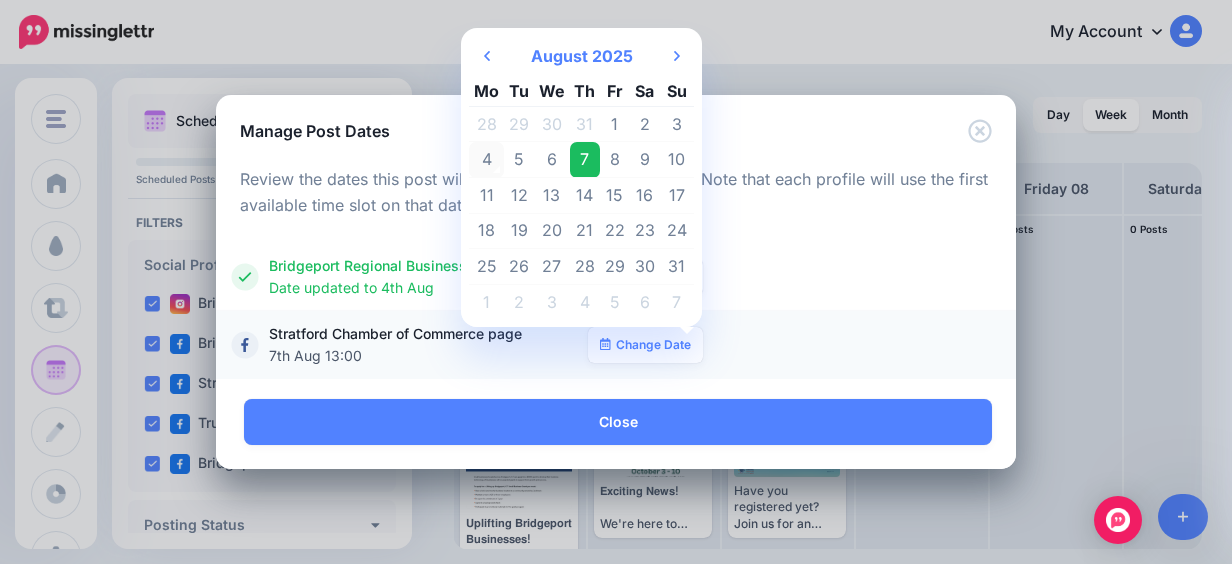 click on "4" at bounding box center (486, 160) 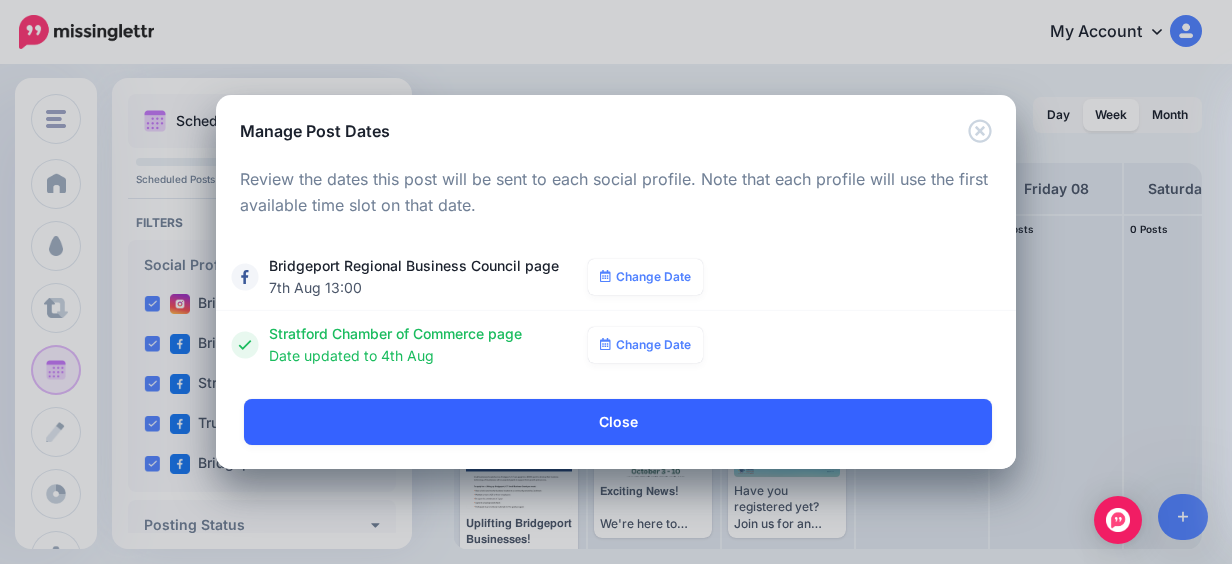 click on "Close" at bounding box center (618, 422) 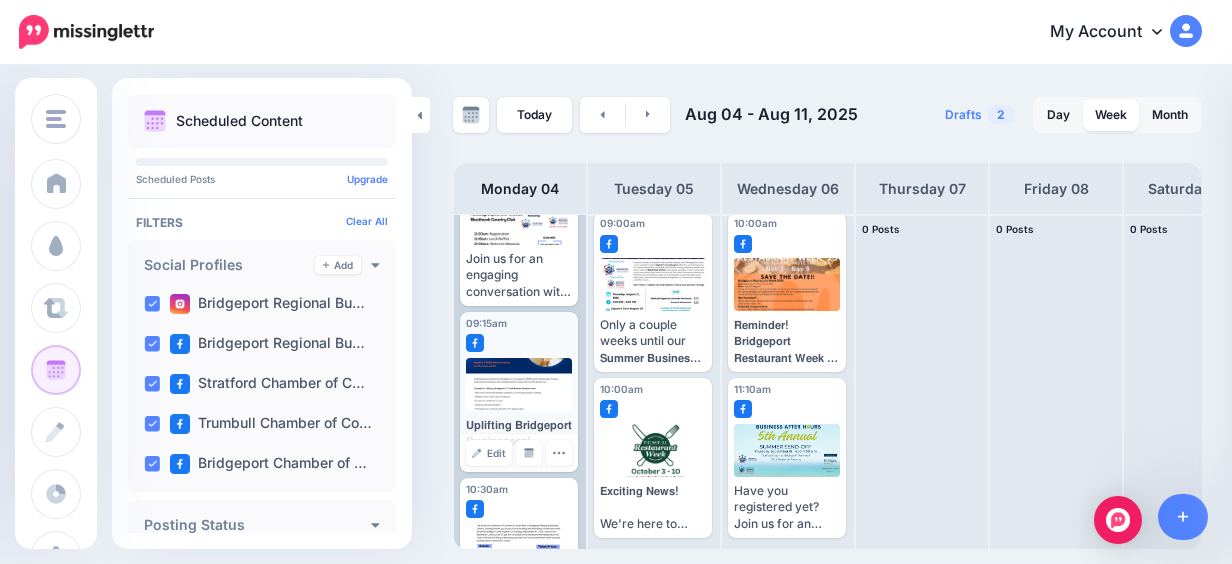 scroll, scrollTop: 198, scrollLeft: 0, axis: vertical 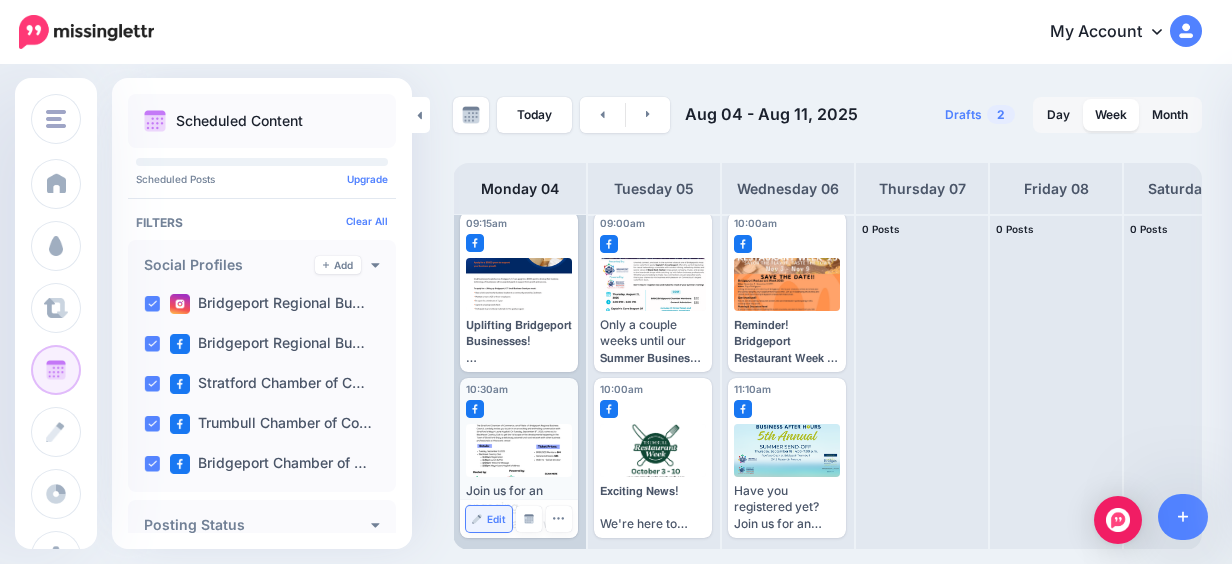 click on "Edit" at bounding box center (496, 519) 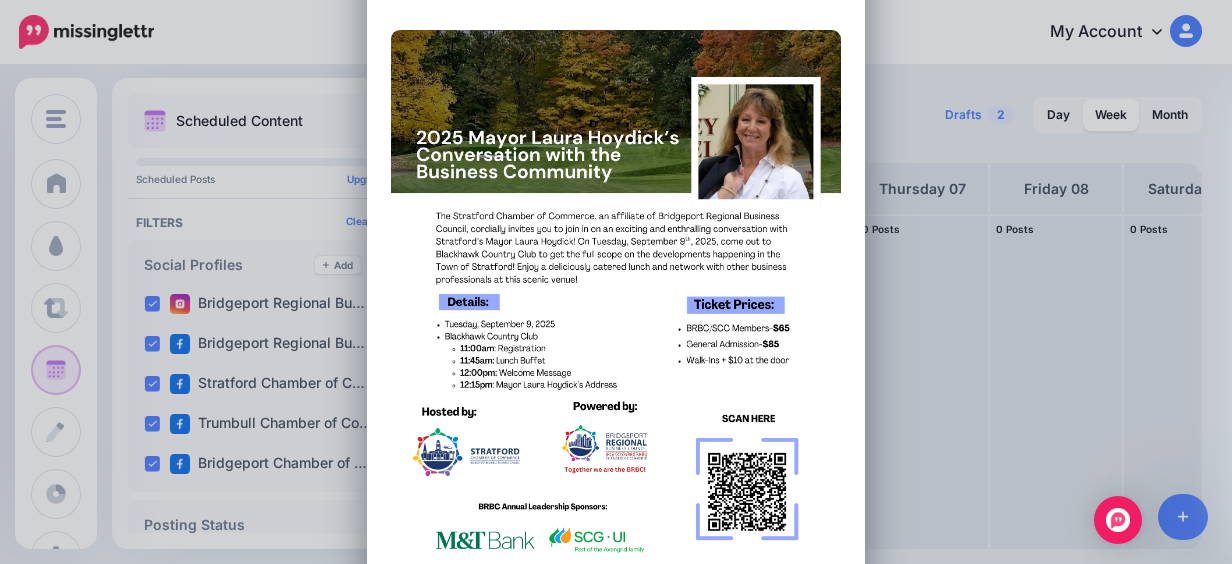 scroll, scrollTop: 749, scrollLeft: 0, axis: vertical 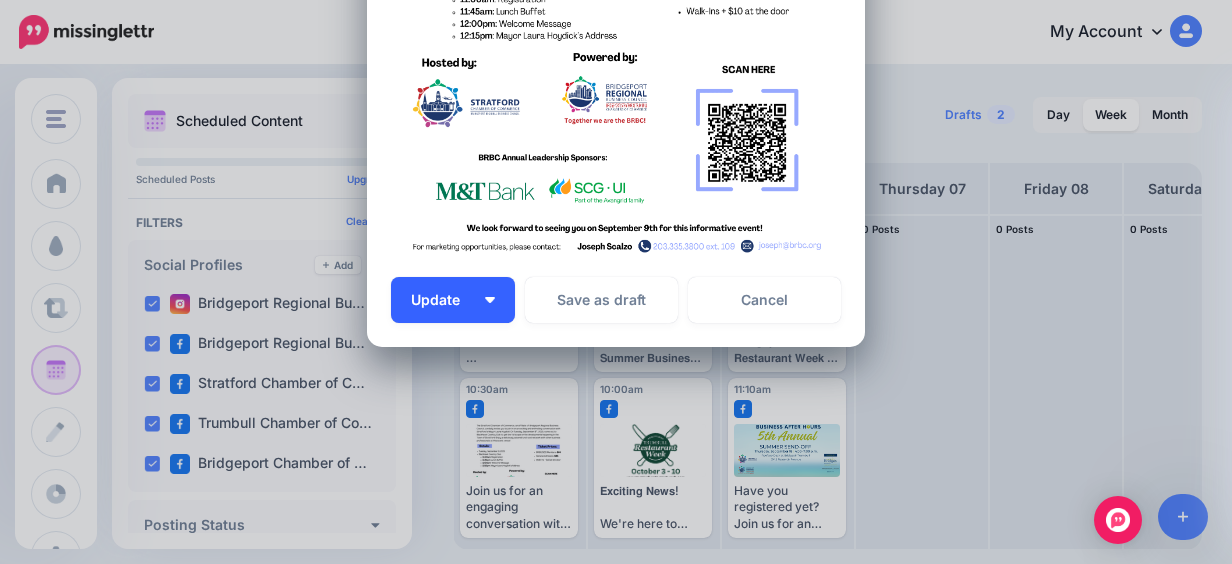 click on "Update" at bounding box center (453, 300) 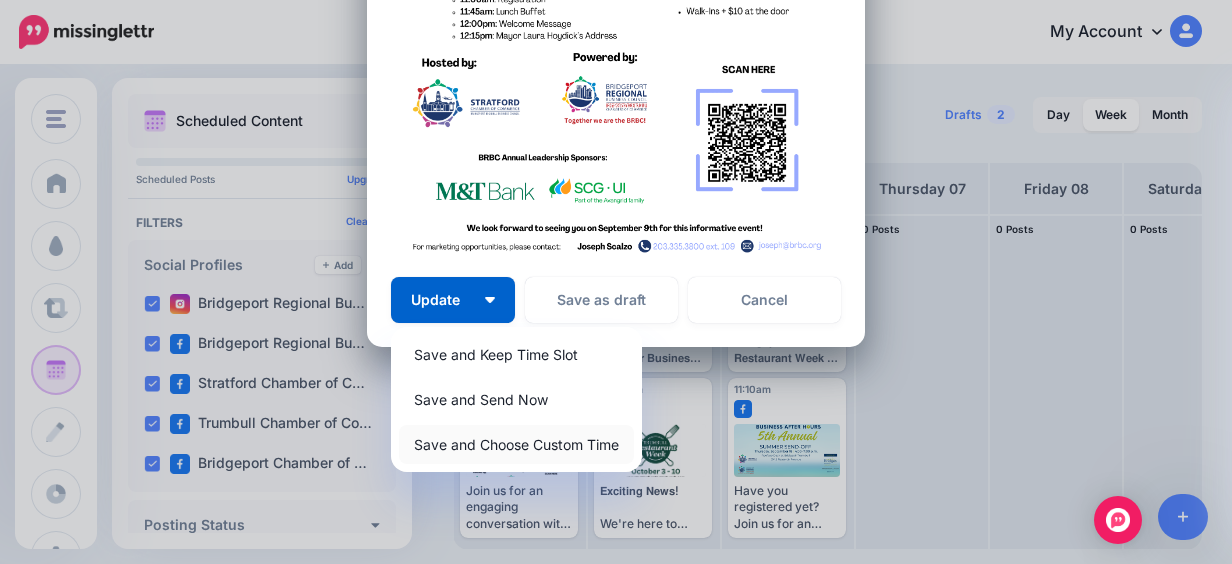 click on "Save and Choose Custom Time" at bounding box center [516, 444] 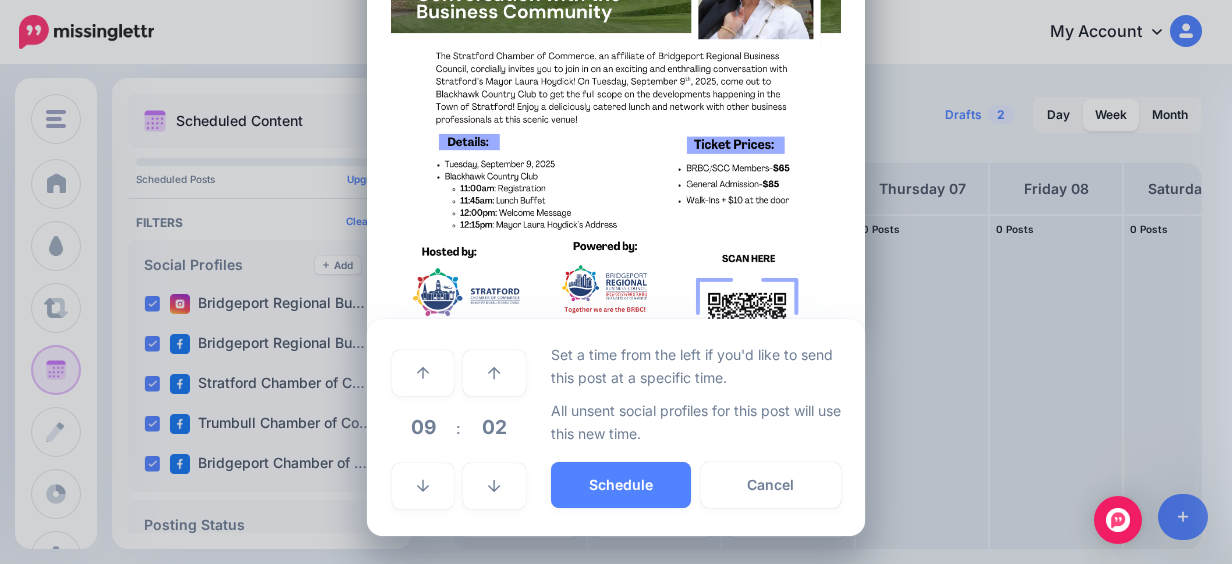 scroll, scrollTop: 560, scrollLeft: 0, axis: vertical 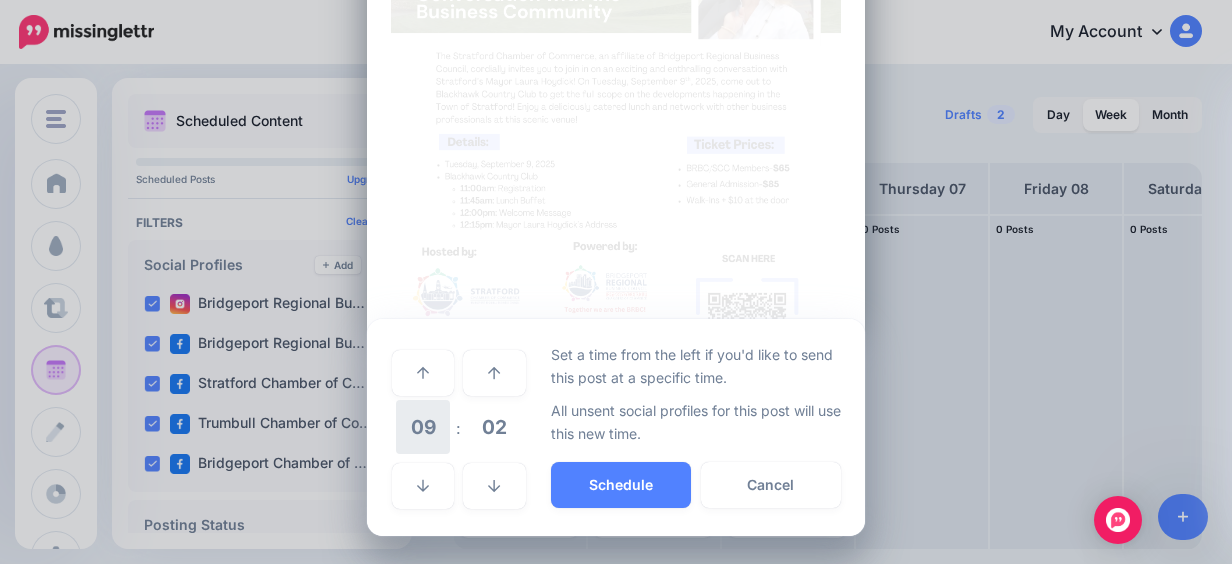 click on "09" at bounding box center [423, 427] 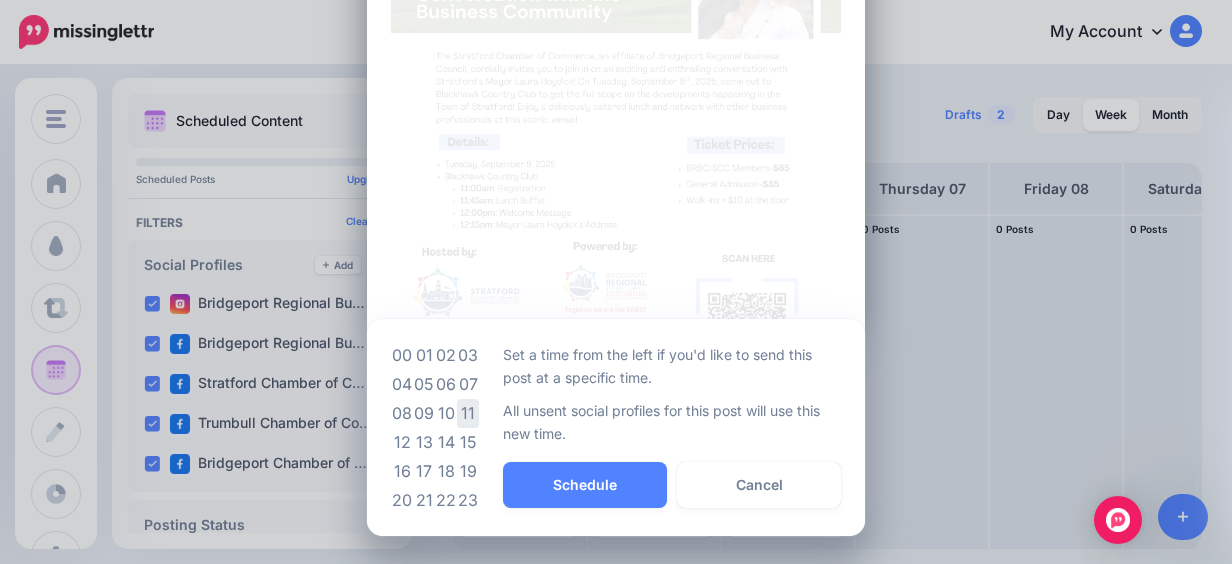click on "11" at bounding box center (468, 413) 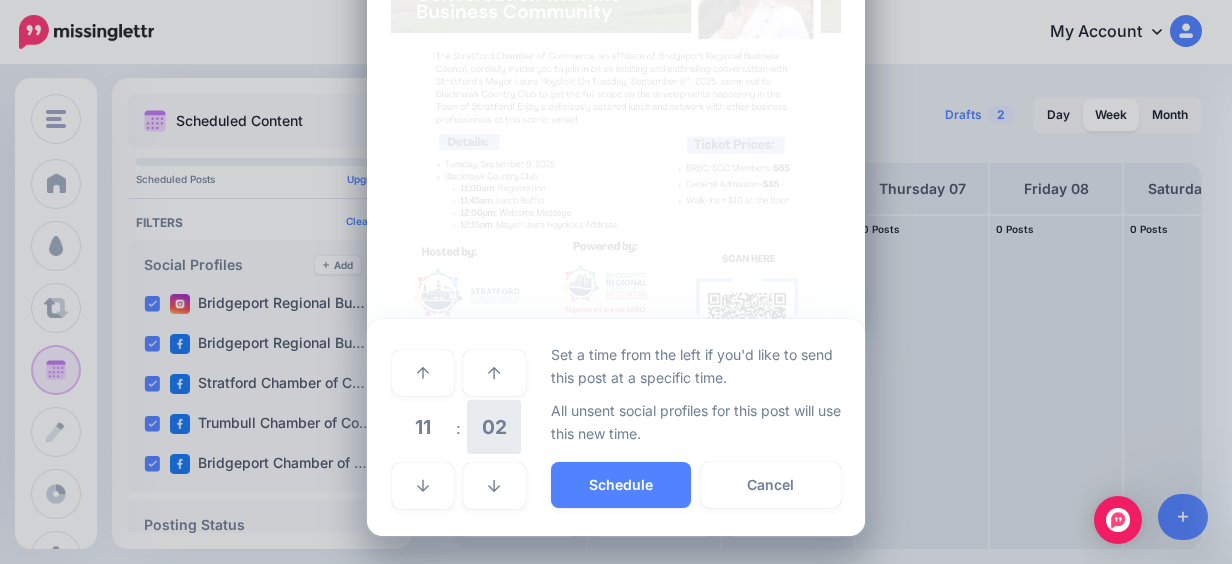 click on "02" at bounding box center (494, 427) 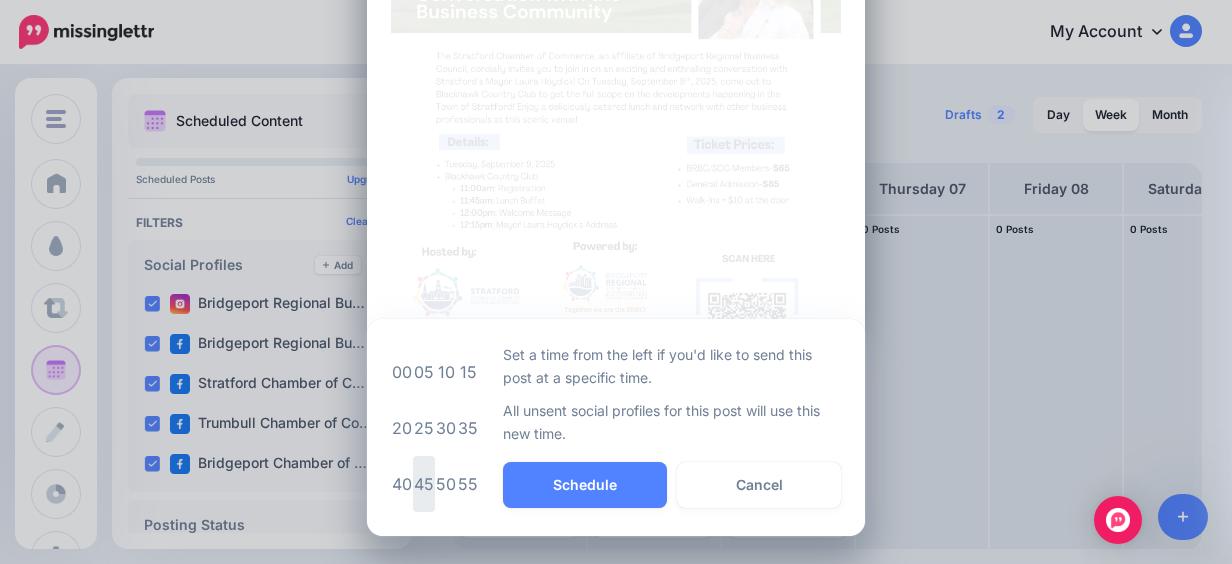 click on "45" at bounding box center (424, 484) 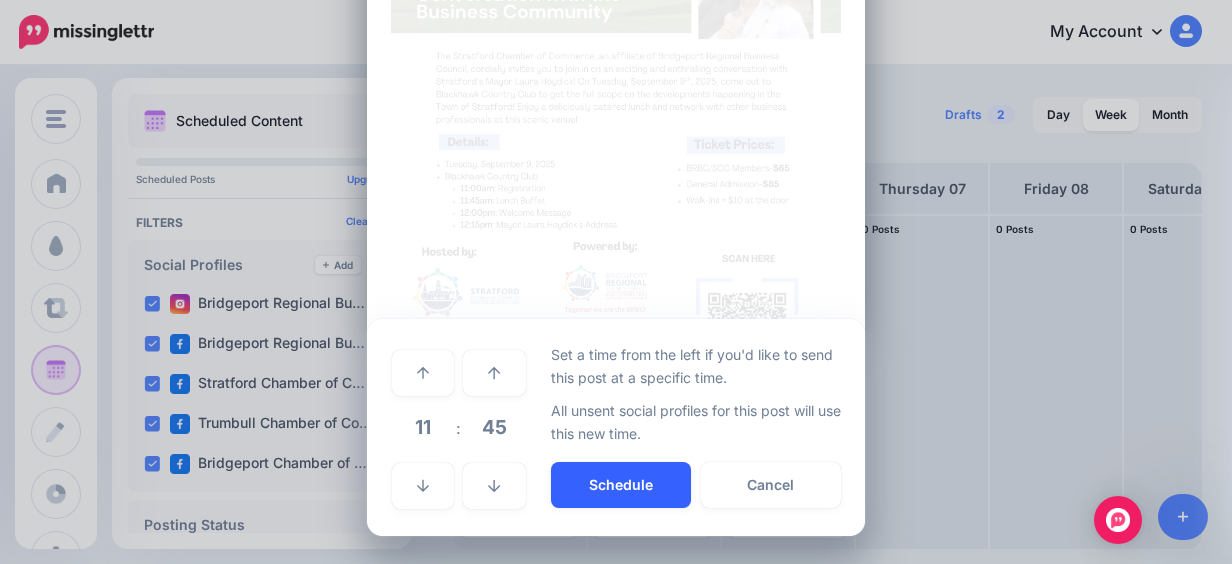 click on "Schedule" at bounding box center (621, 485) 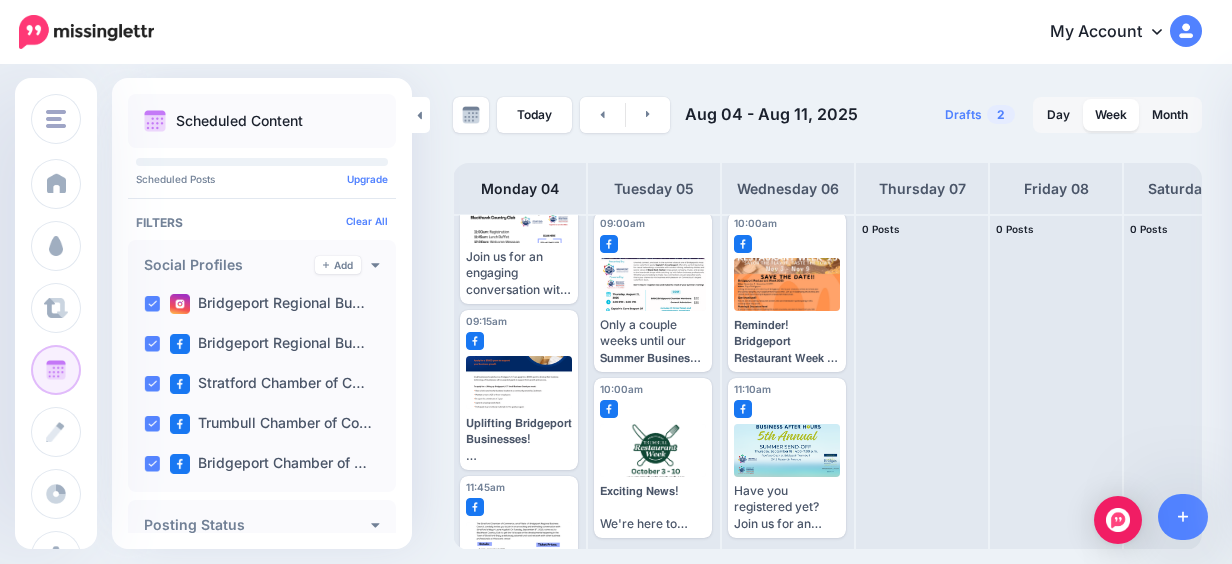 scroll, scrollTop: 198, scrollLeft: 0, axis: vertical 